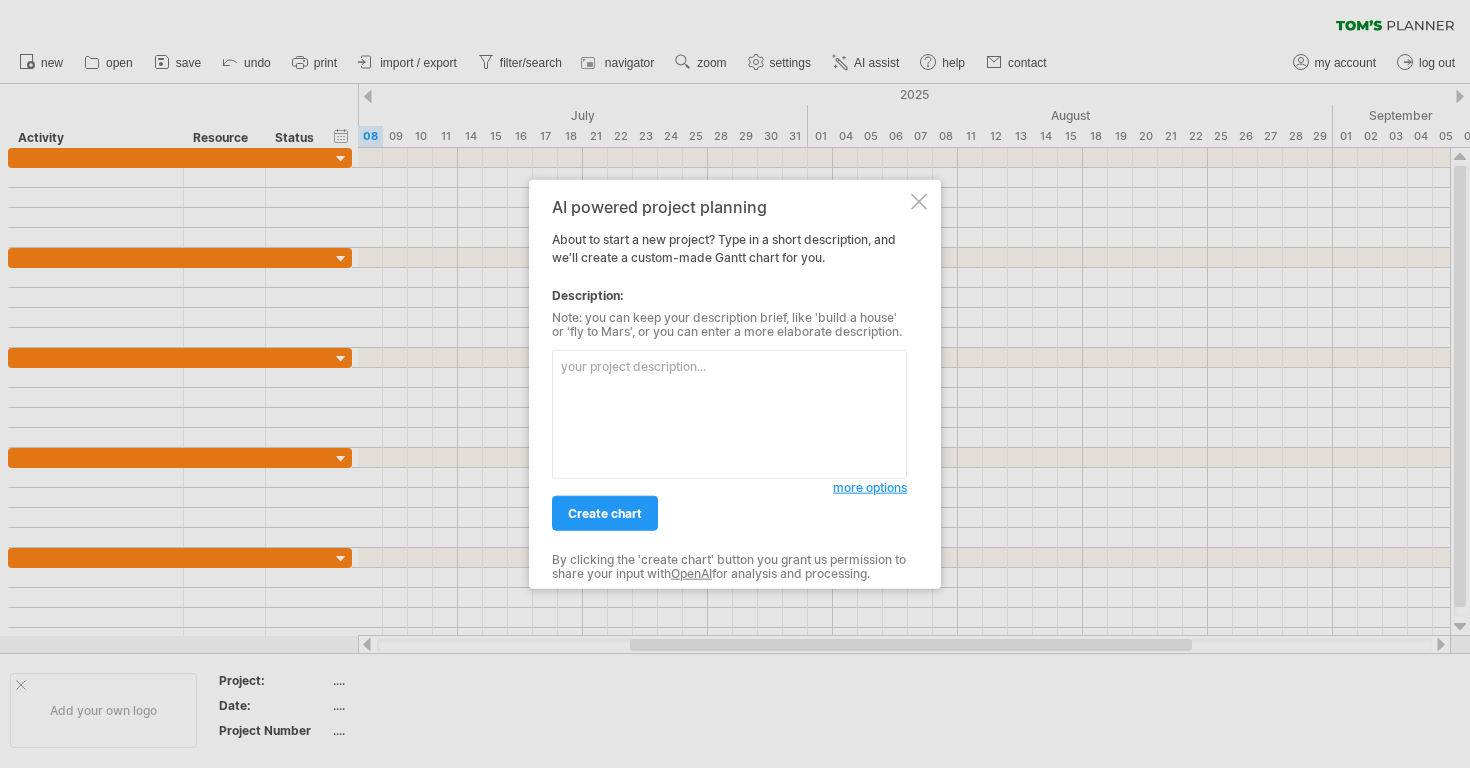scroll, scrollTop: 0, scrollLeft: 0, axis: both 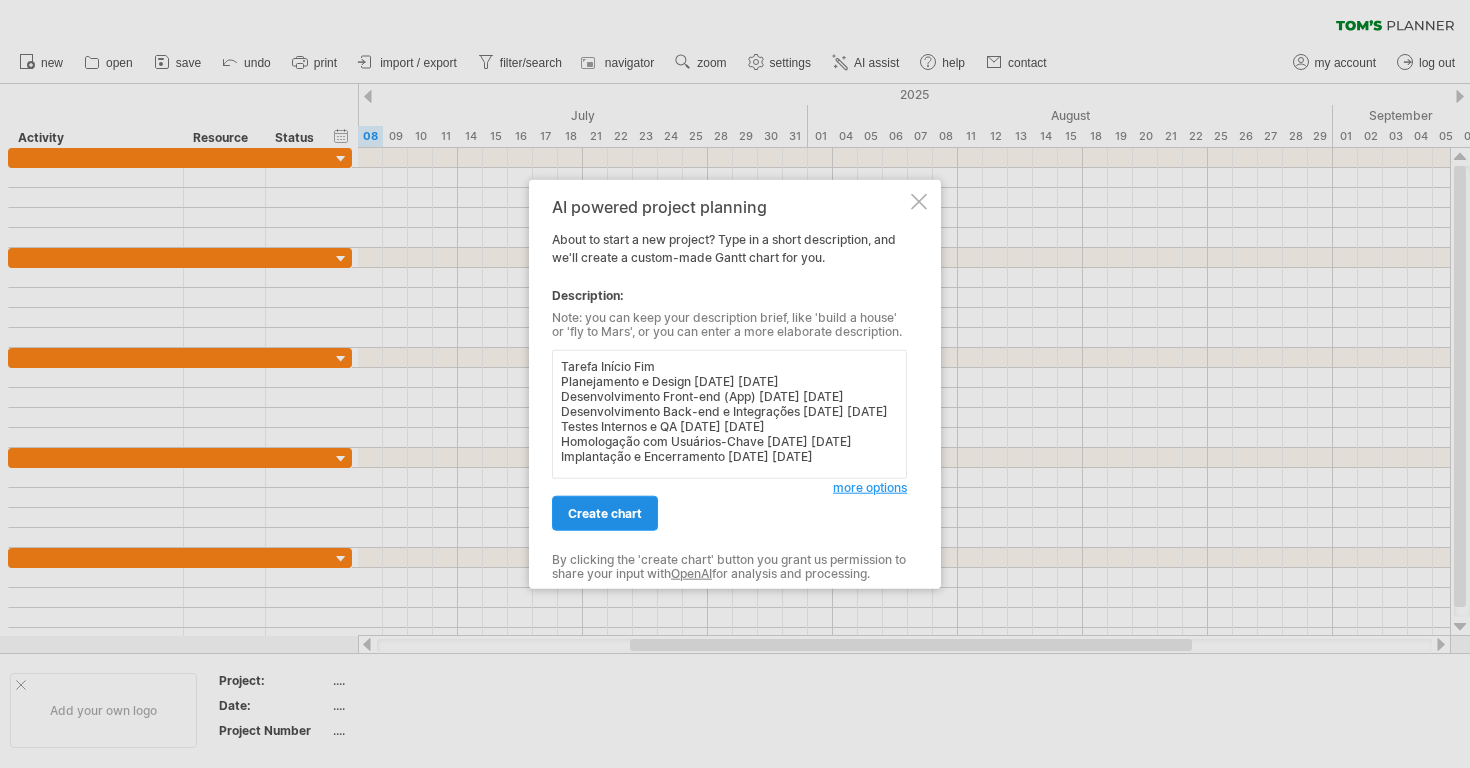 type on "Tarefa Início Fim
Planejamento e Design [DATE] [DATE]
Desenvolvimento Front-end (App) [DATE] [DATE]
Desenvolvimento Back-end e Integrações [DATE] [DATE]
Testes Internos e QA [DATE] [DATE]
Homologação com Usuários-Chave [DATE] [DATE]
Implantação e Encerramento [DATE] [DATE]" 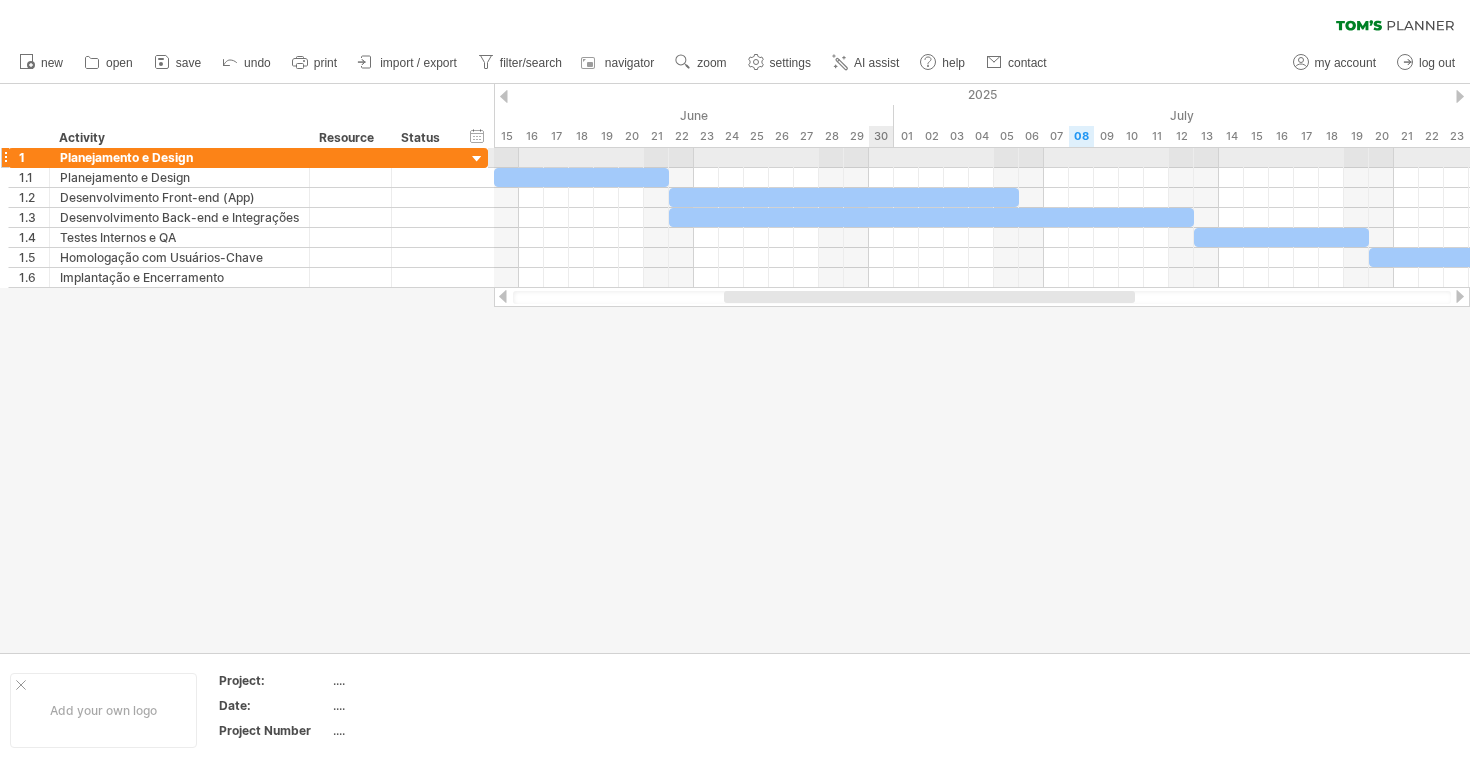 click at bounding box center (982, 158) 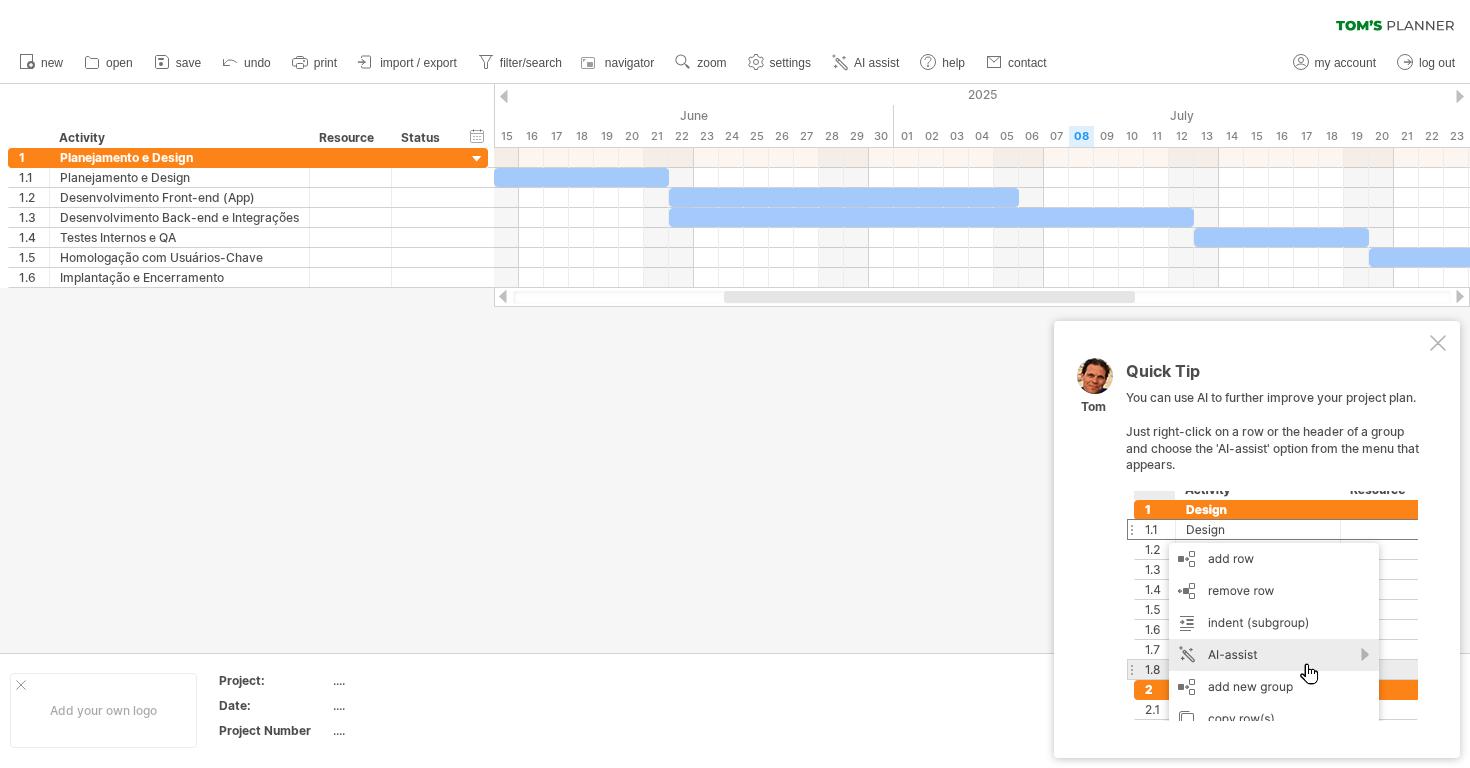 click at bounding box center (1438, 343) 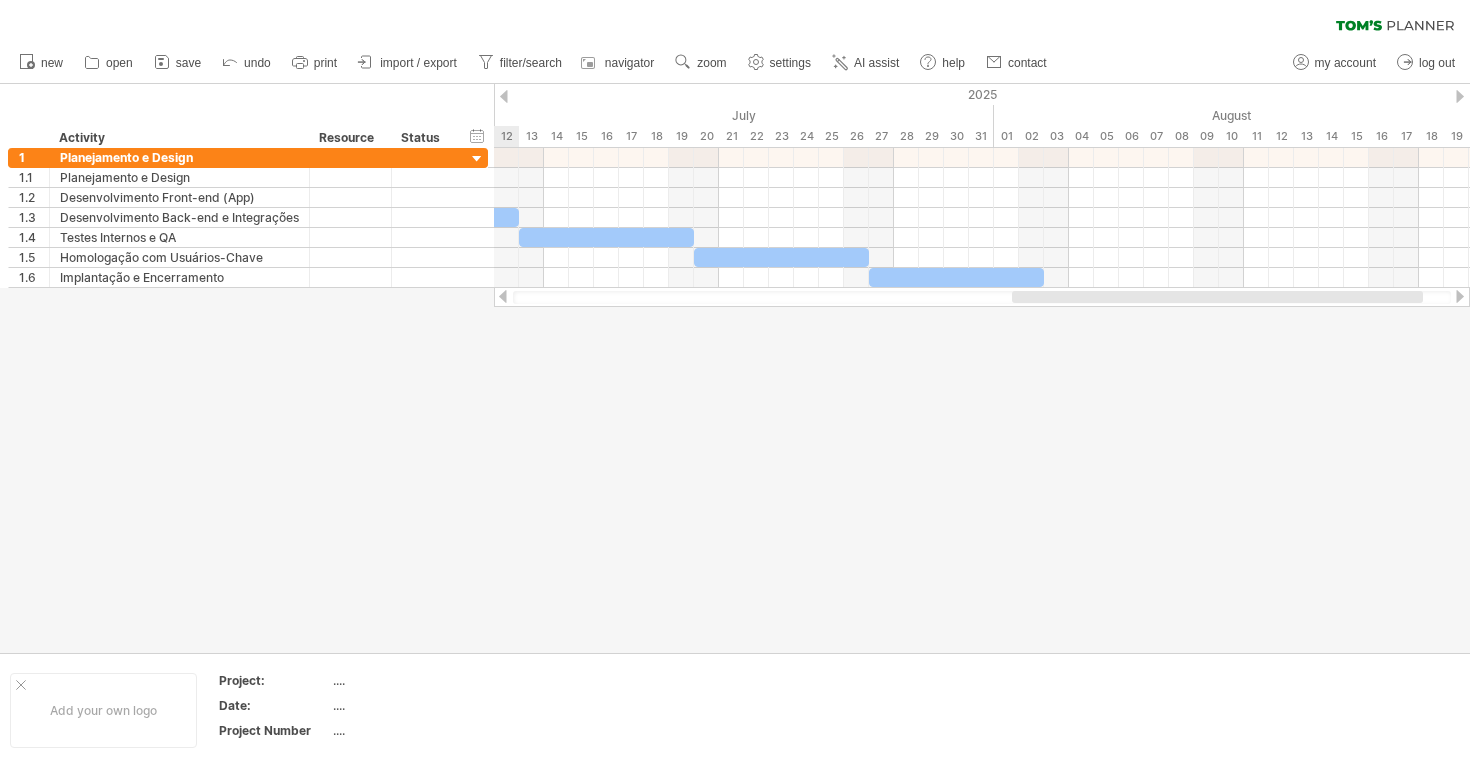 drag, startPoint x: 928, startPoint y: 294, endPoint x: 1215, endPoint y: 354, distance: 293.2047 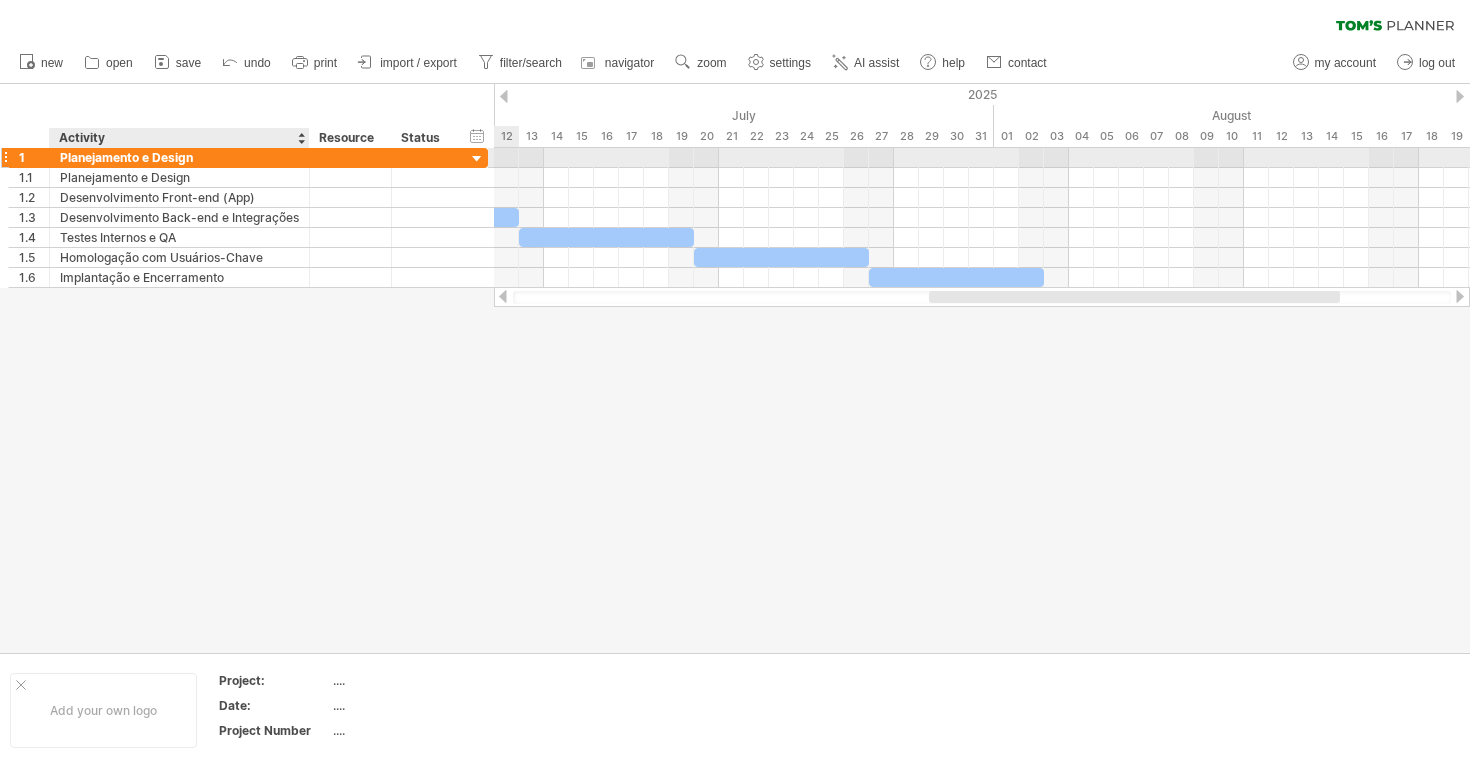 click at bounding box center (351, 157) 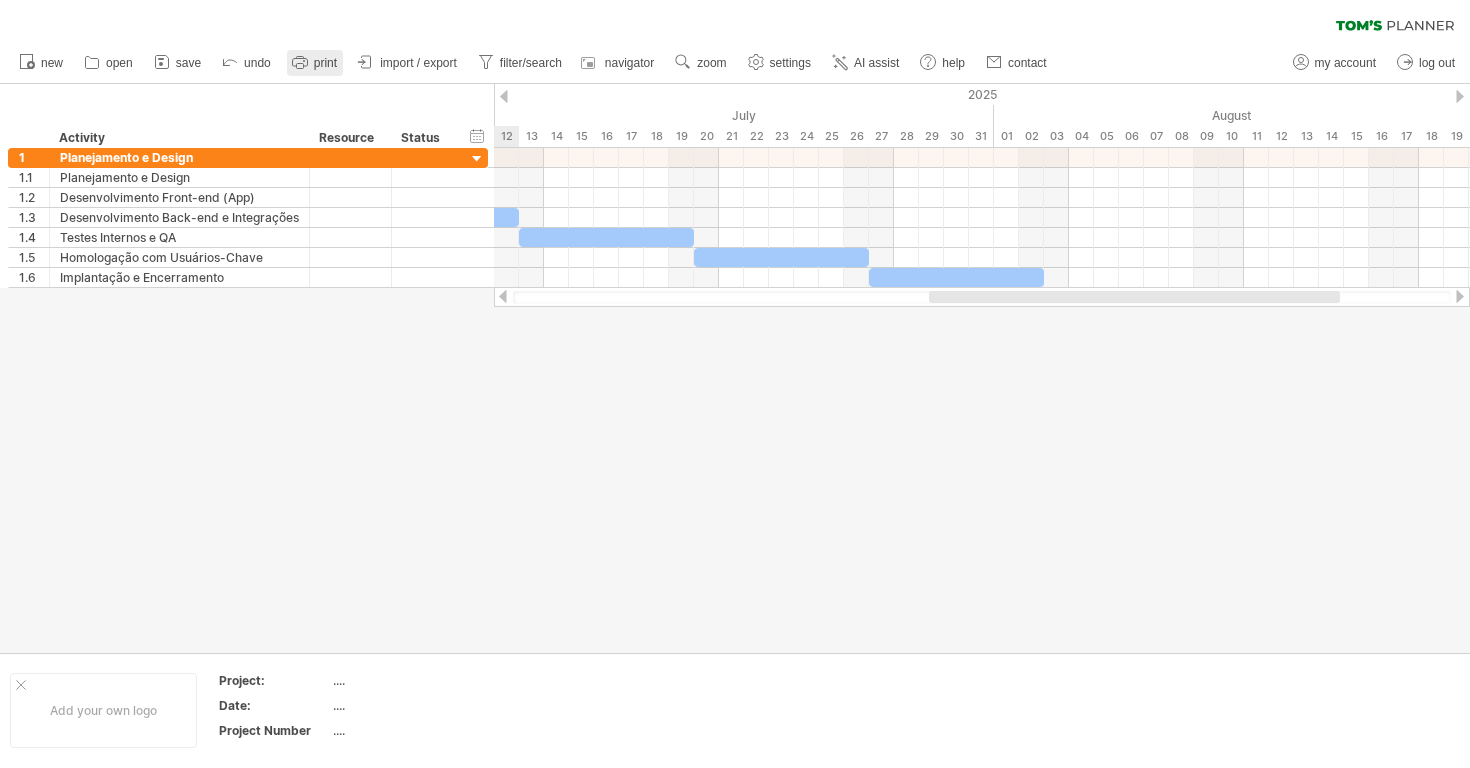 click on "print" at bounding box center (325, 63) 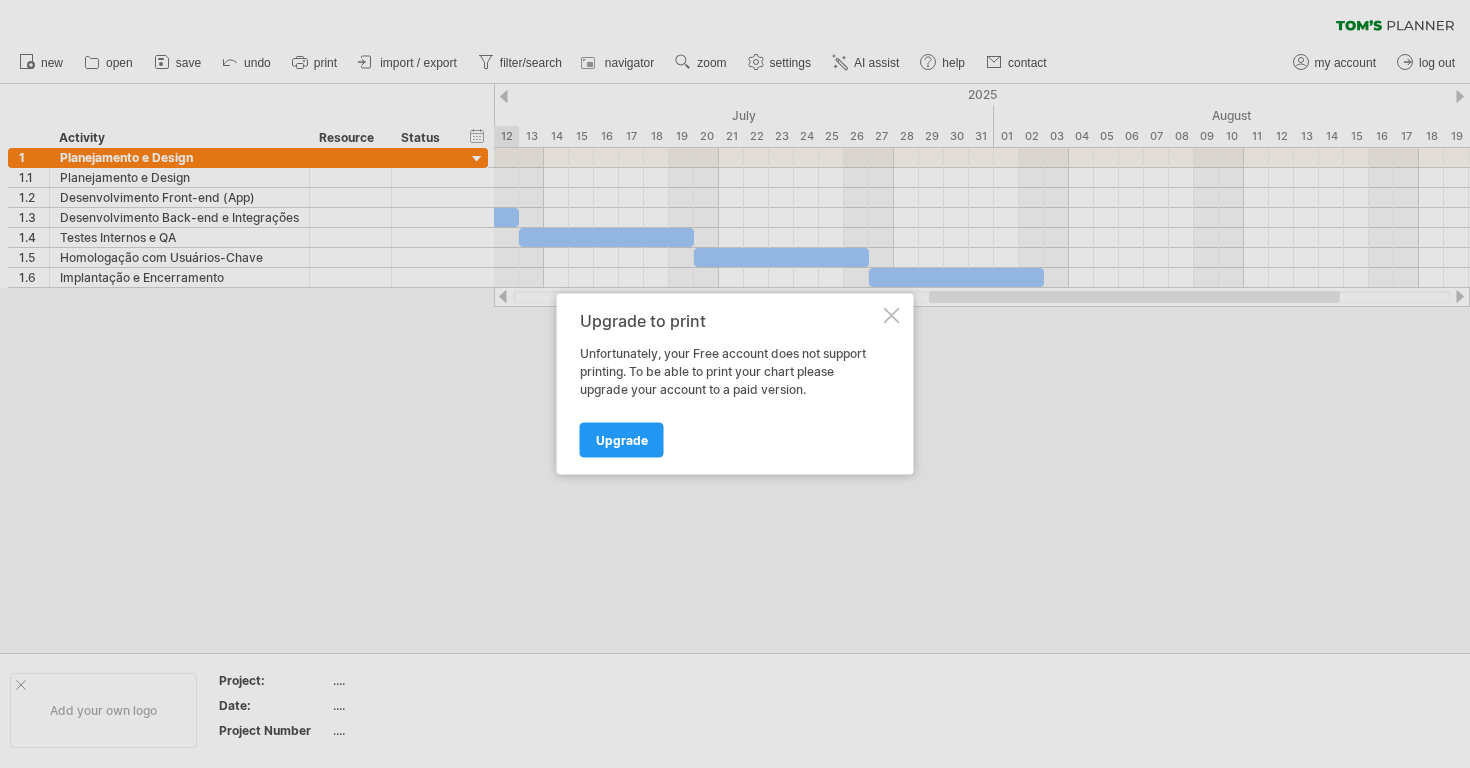 click on "Upgrade to print Unfortunately, your Free account does not support printing. To be able to print your chart please upgrade your account to a paid version. Upgrade" at bounding box center (735, 384) 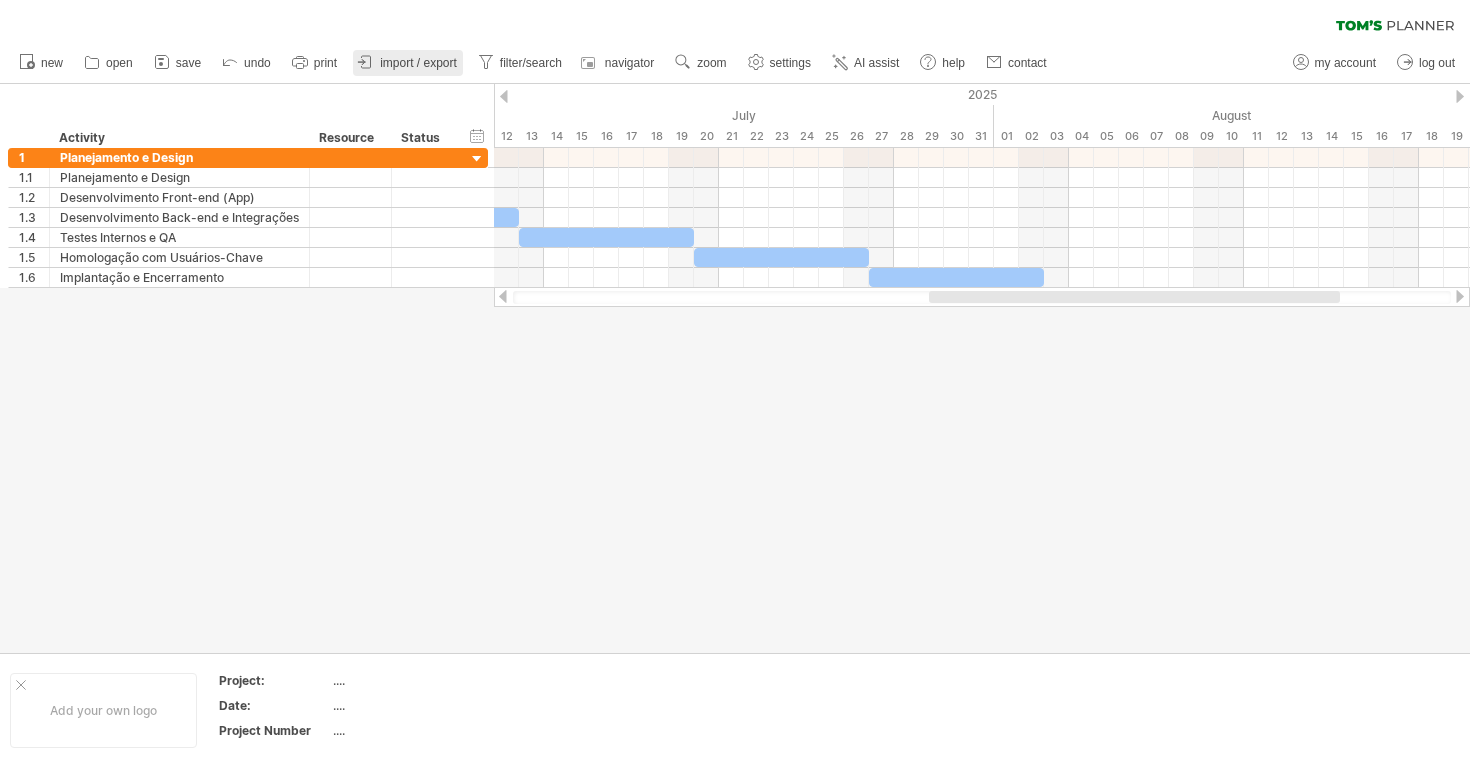 click on "import / export" at bounding box center [408, 63] 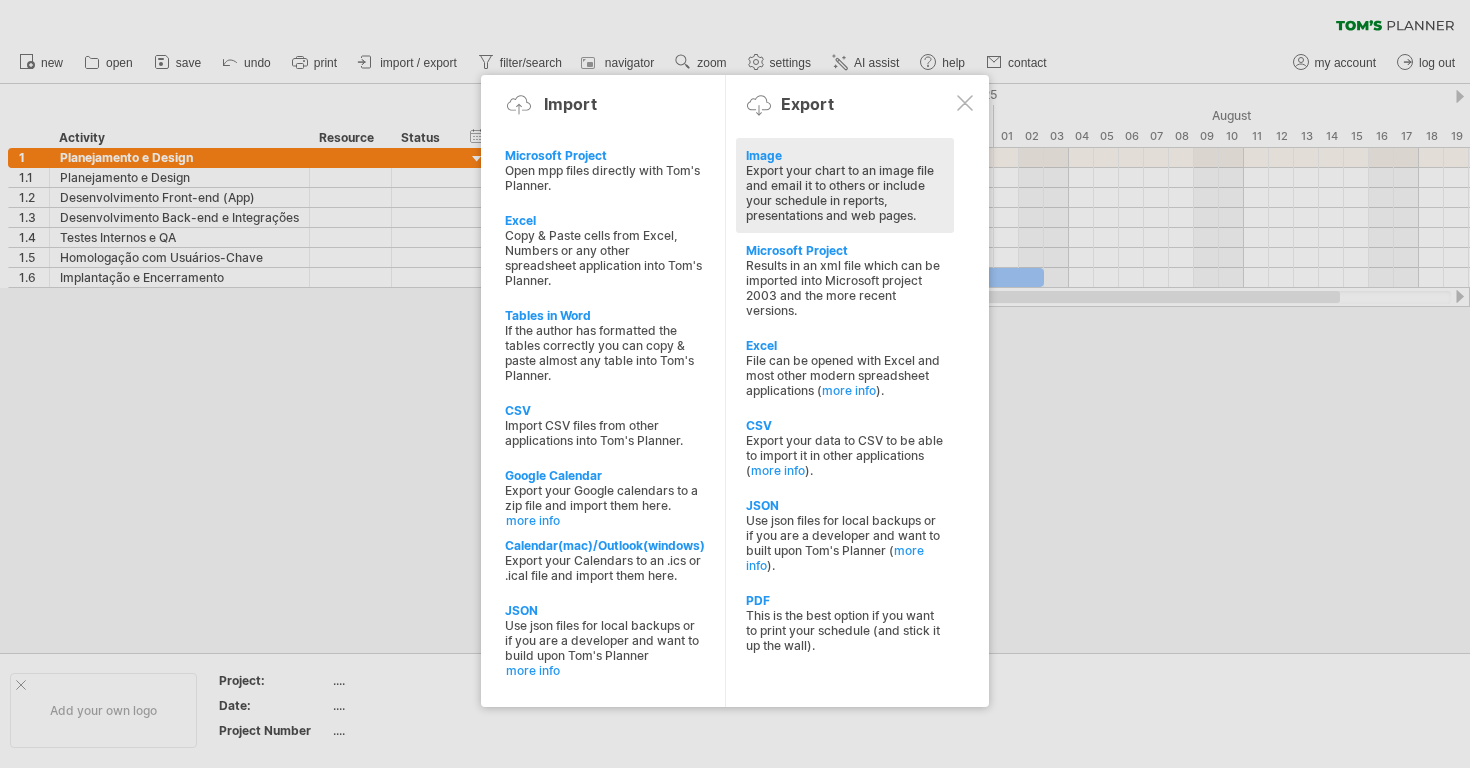 click on "Image" at bounding box center [845, 155] 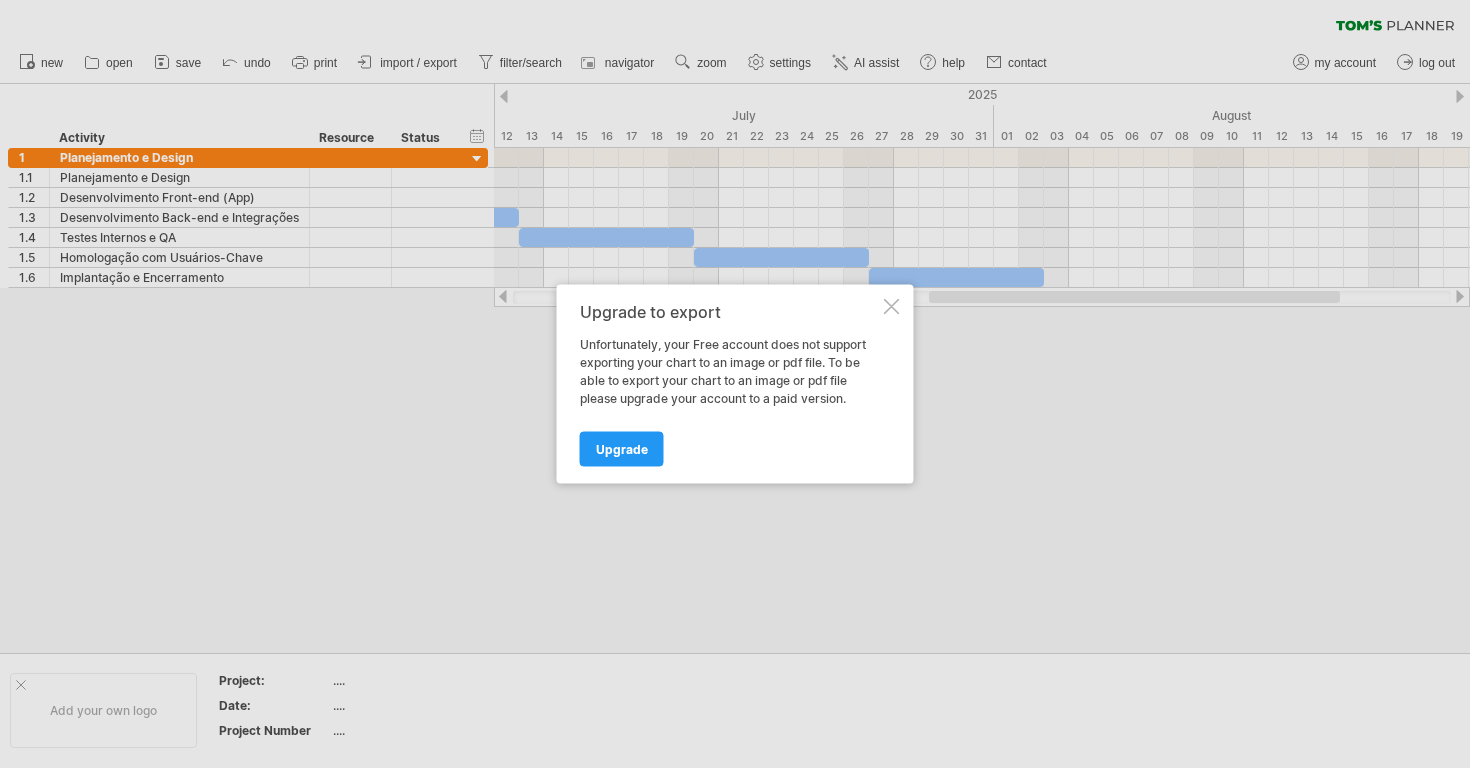 click at bounding box center [892, 307] 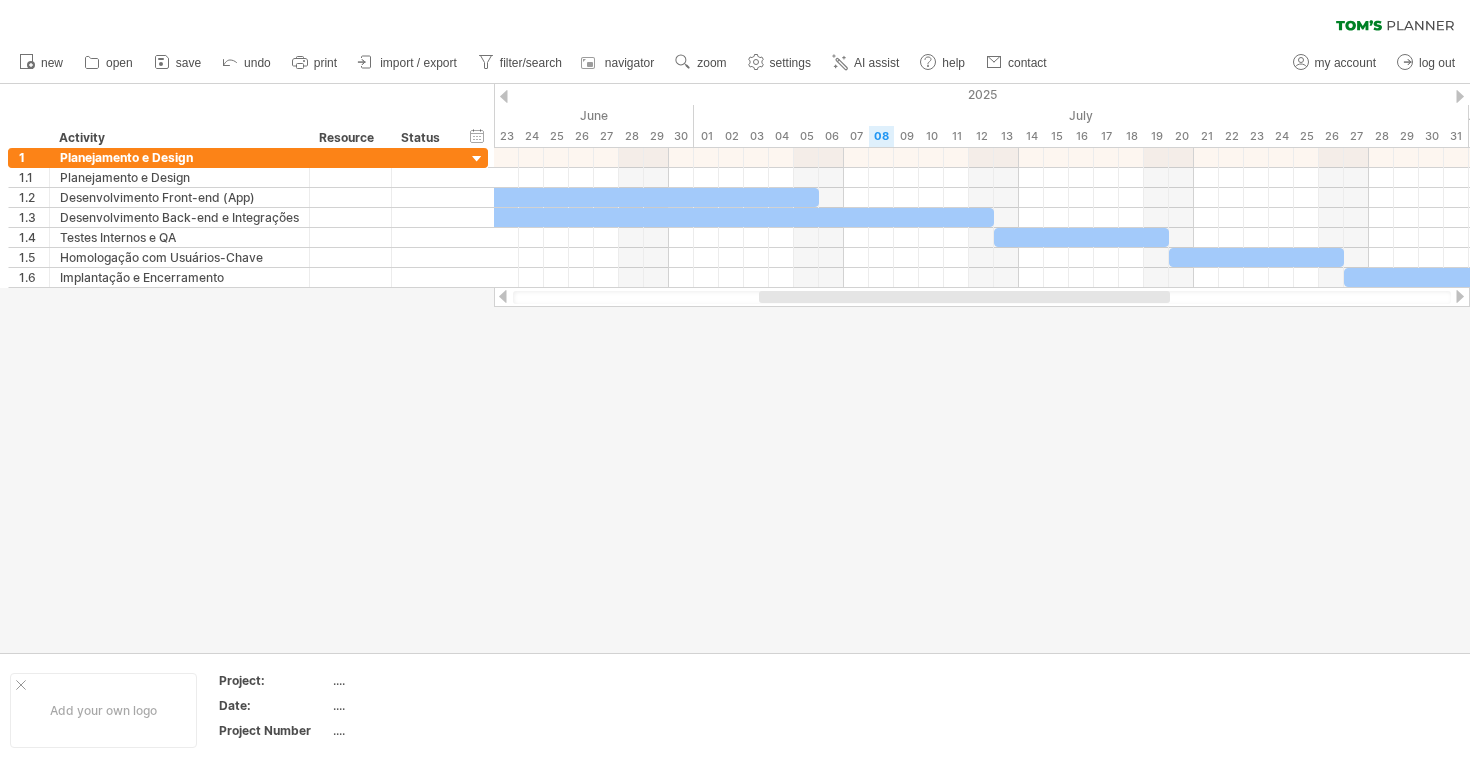 drag, startPoint x: 950, startPoint y: 294, endPoint x: 780, endPoint y: 344, distance: 177.20045 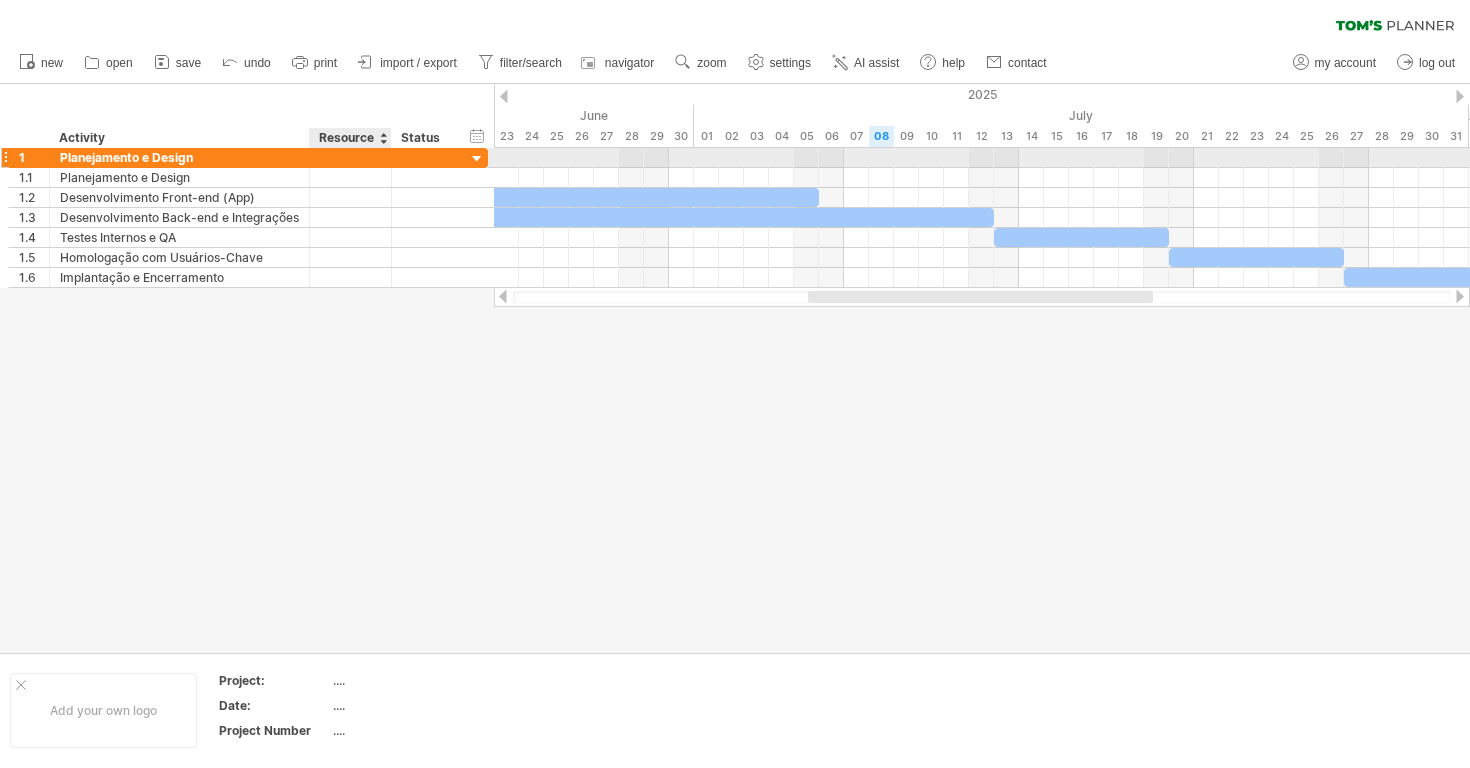 click at bounding box center [424, 157] 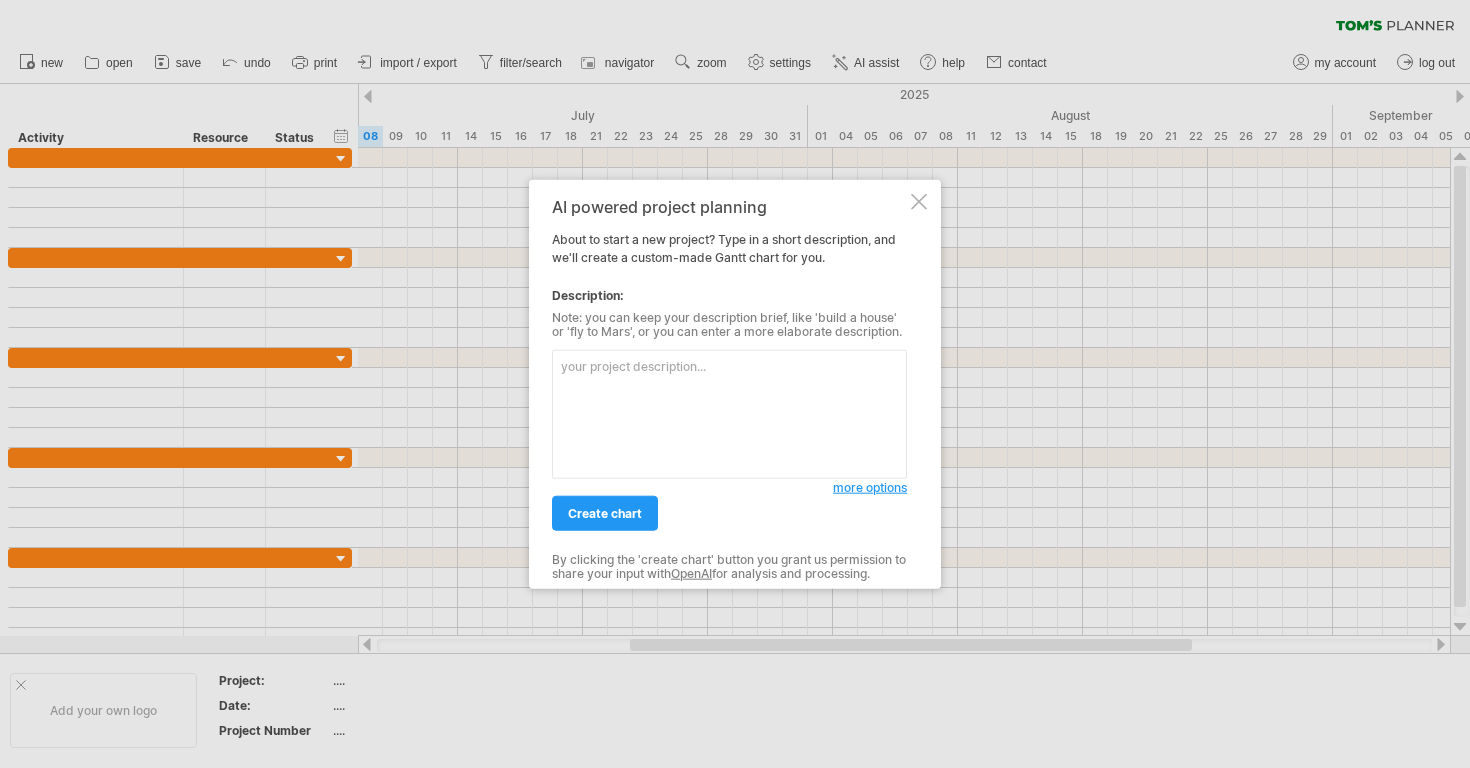 scroll, scrollTop: 0, scrollLeft: 0, axis: both 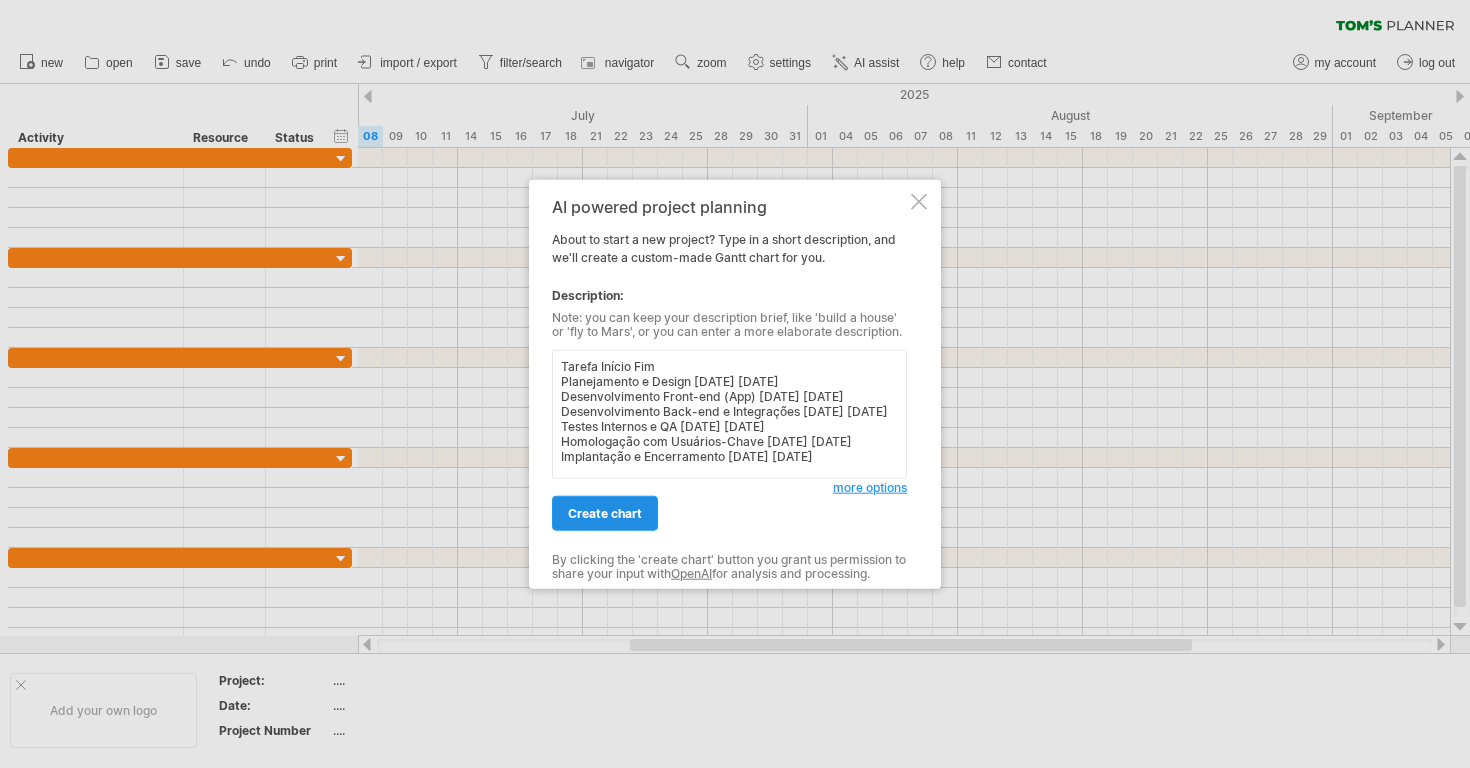 type on "Tarefa Início Fim
Planejamento e Design [DATE] [DATE]
Desenvolvimento Front-end (App) [DATE] [DATE]
Desenvolvimento Back-end e Integrações [DATE] [DATE]
Testes Internos e QA [DATE] [DATE]
Homologação com Usuários-Chave [DATE] [DATE]
Implantação e Encerramento [DATE] [DATE]" 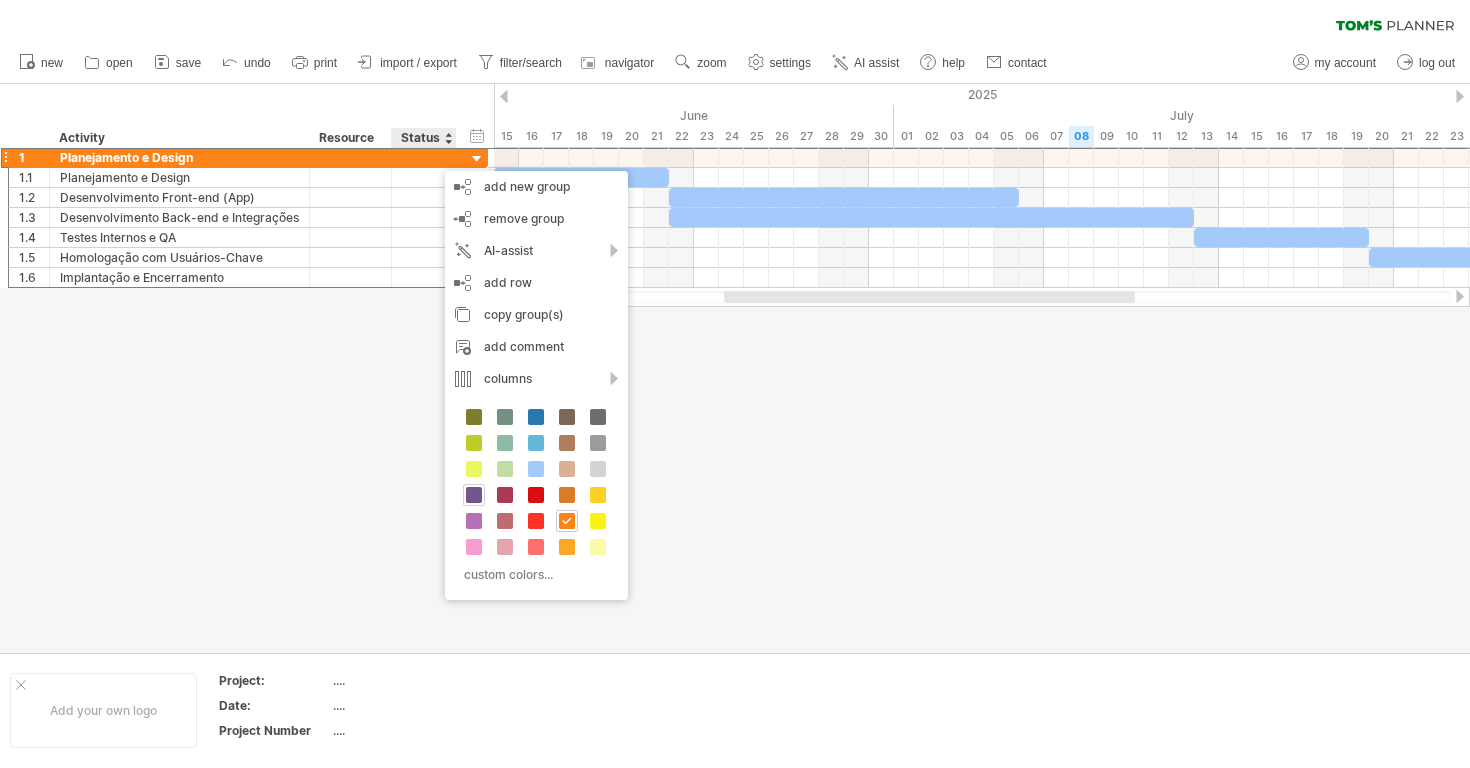 click at bounding box center [474, 495] 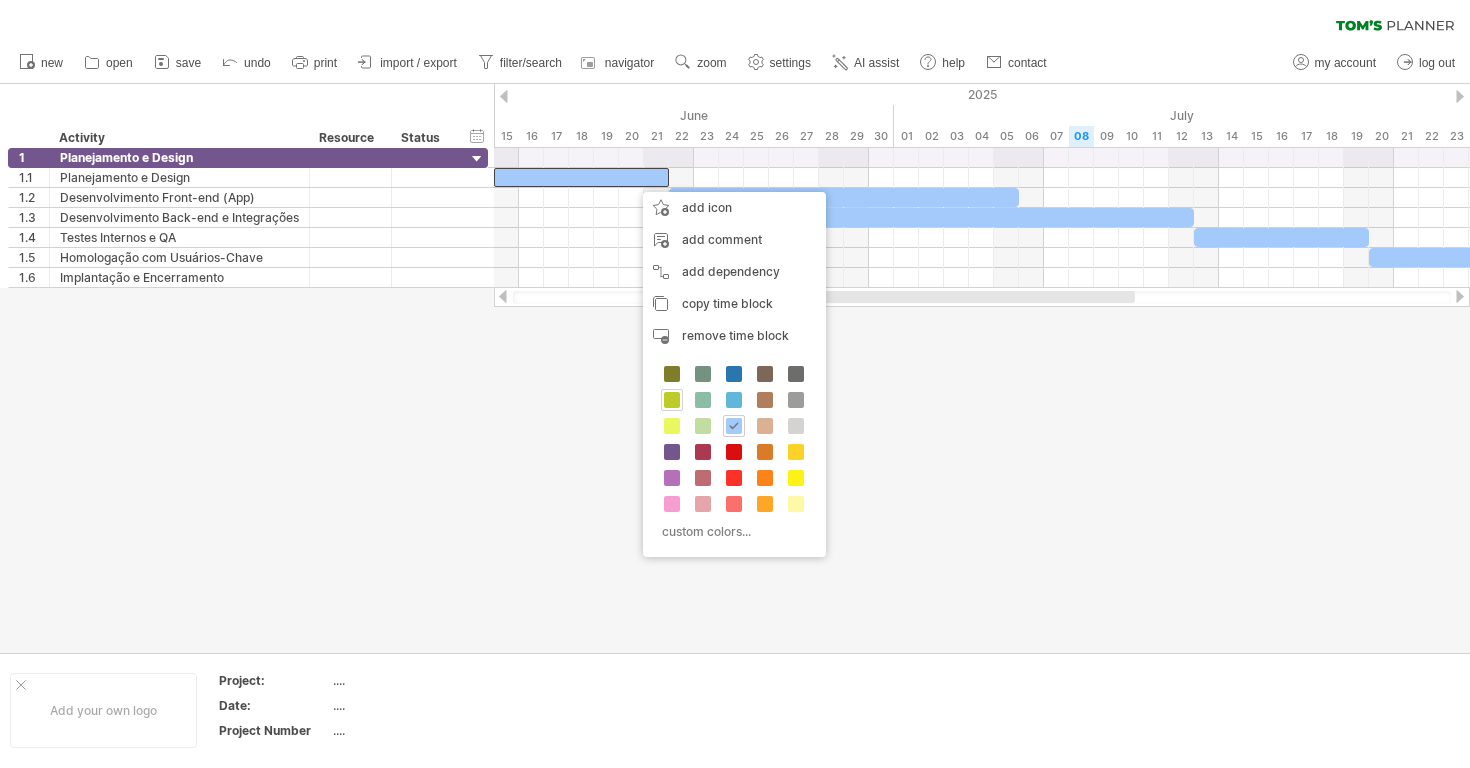 click at bounding box center [672, 400] 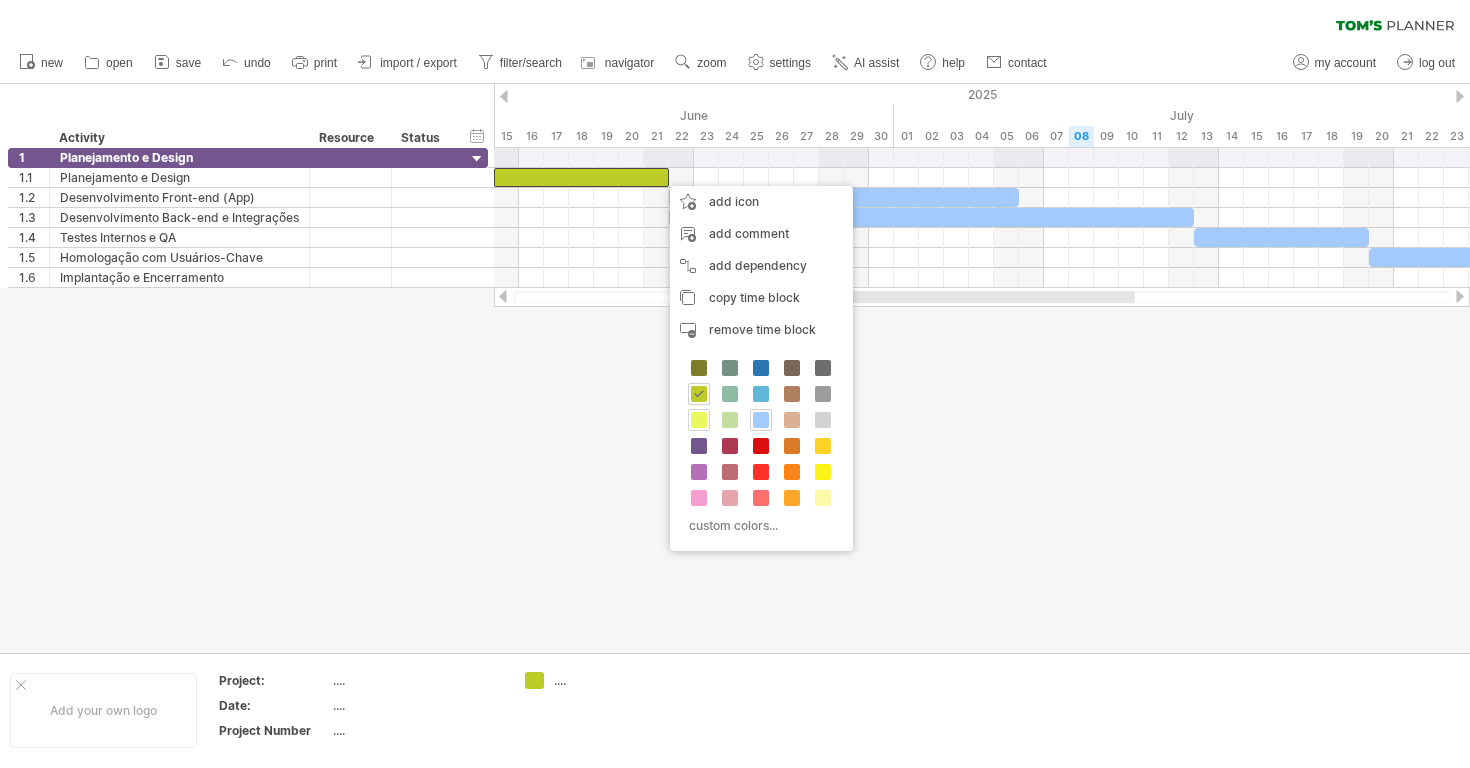 click at bounding box center [699, 420] 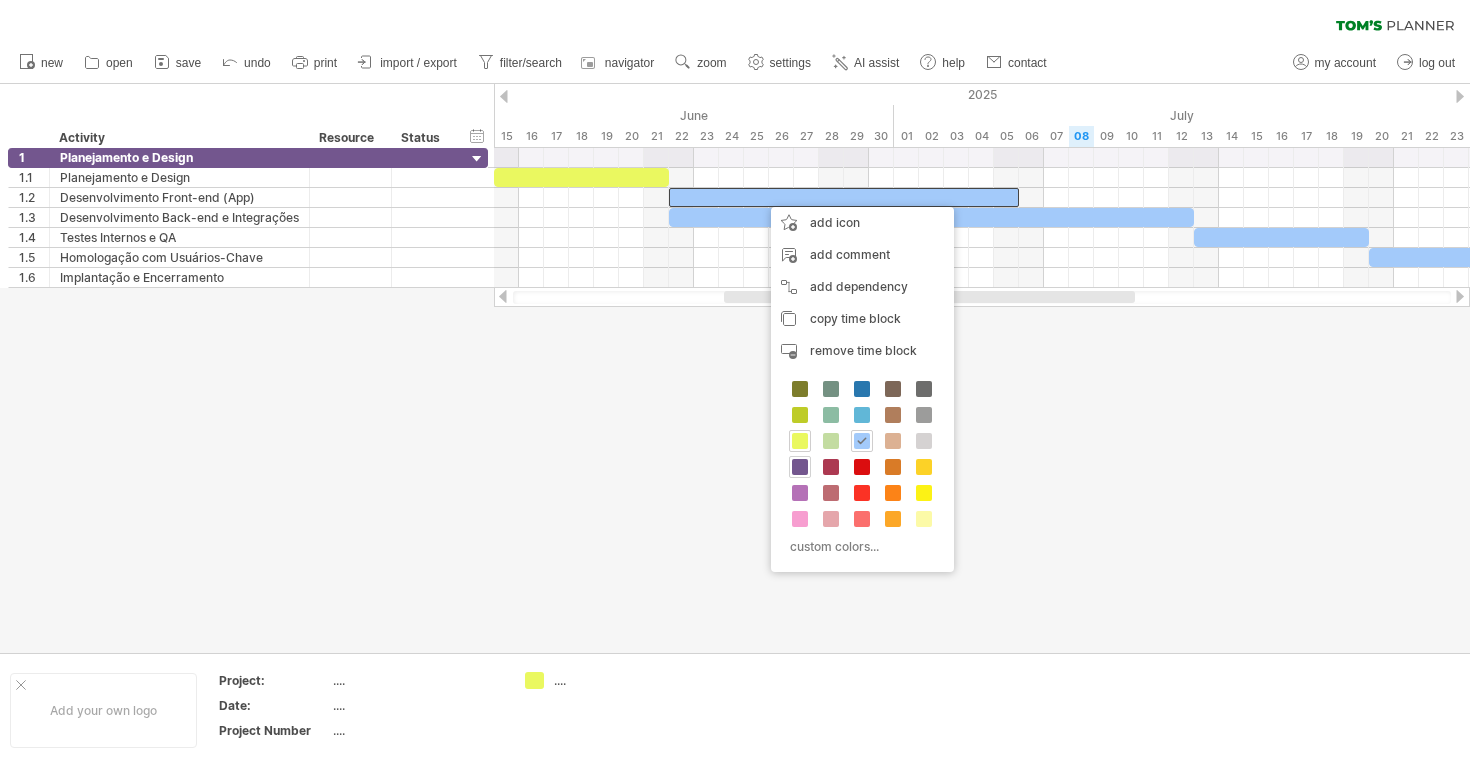 click at bounding box center [800, 467] 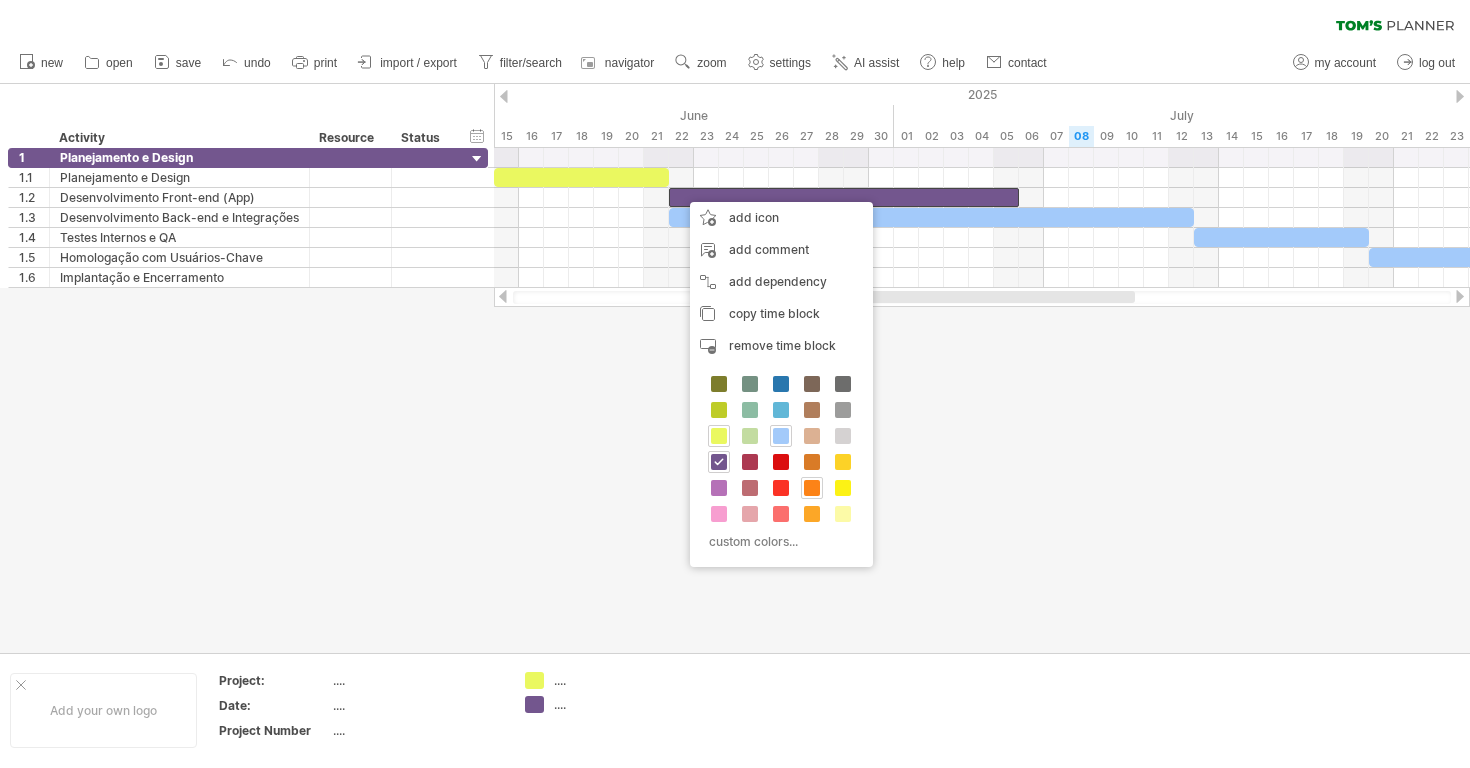 click at bounding box center (812, 488) 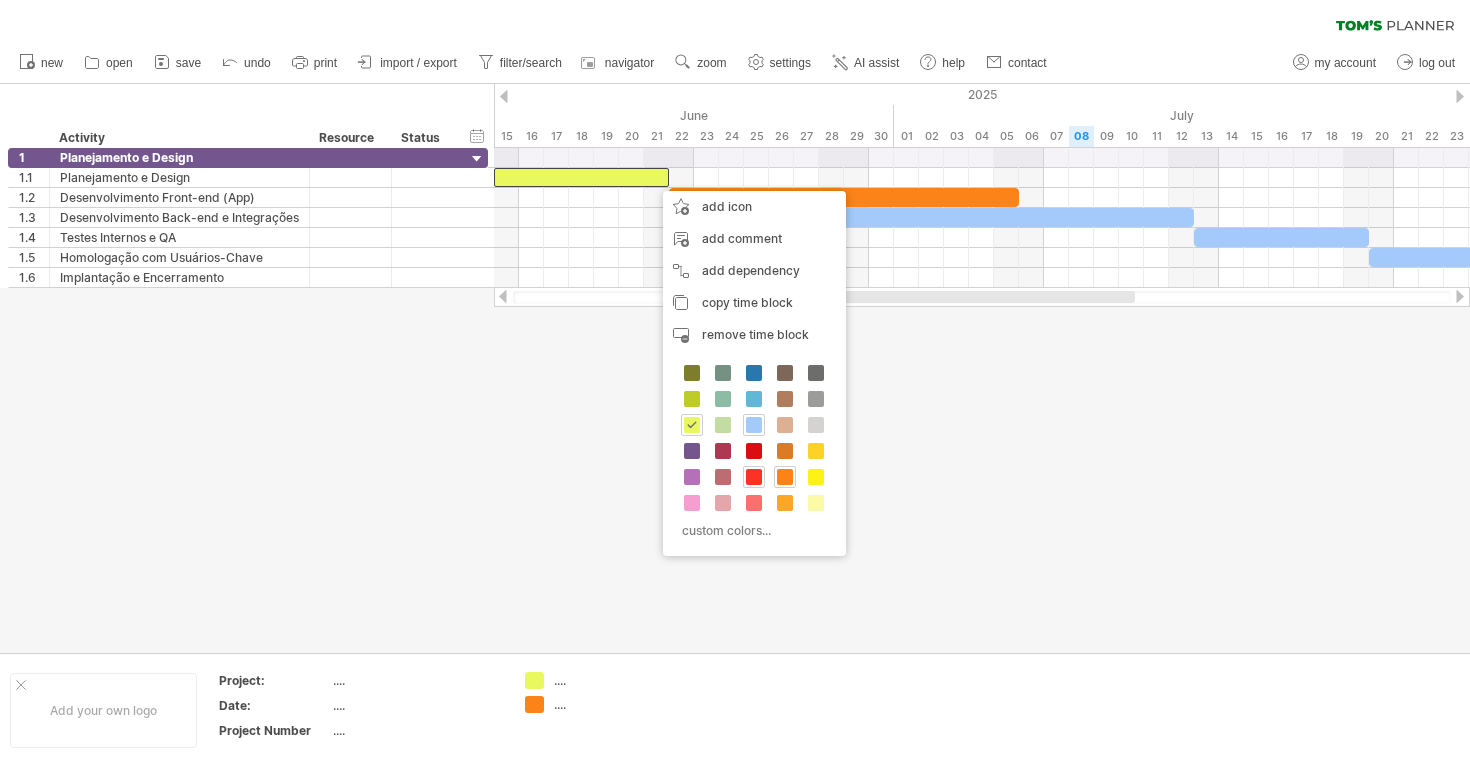 click at bounding box center [754, 477] 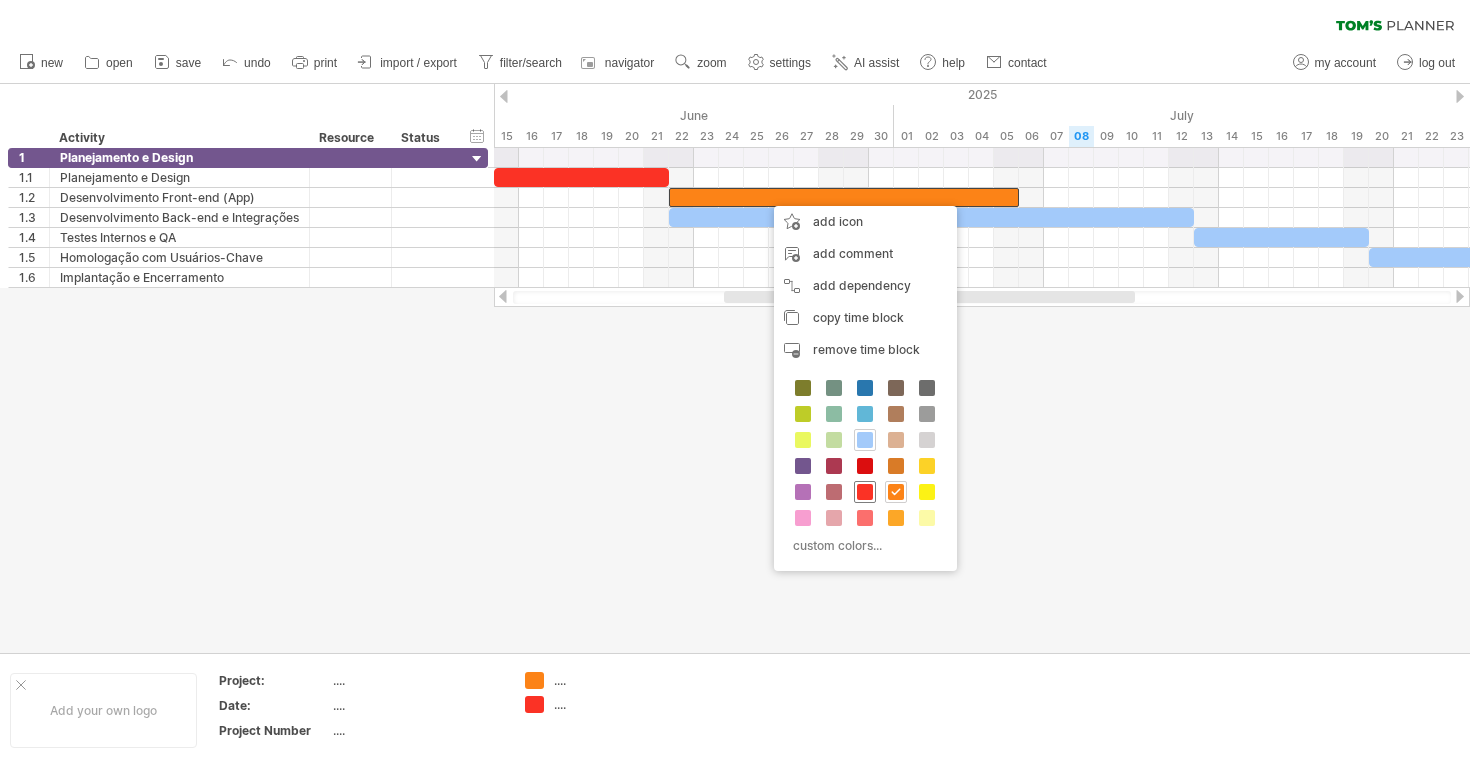 click at bounding box center [865, 492] 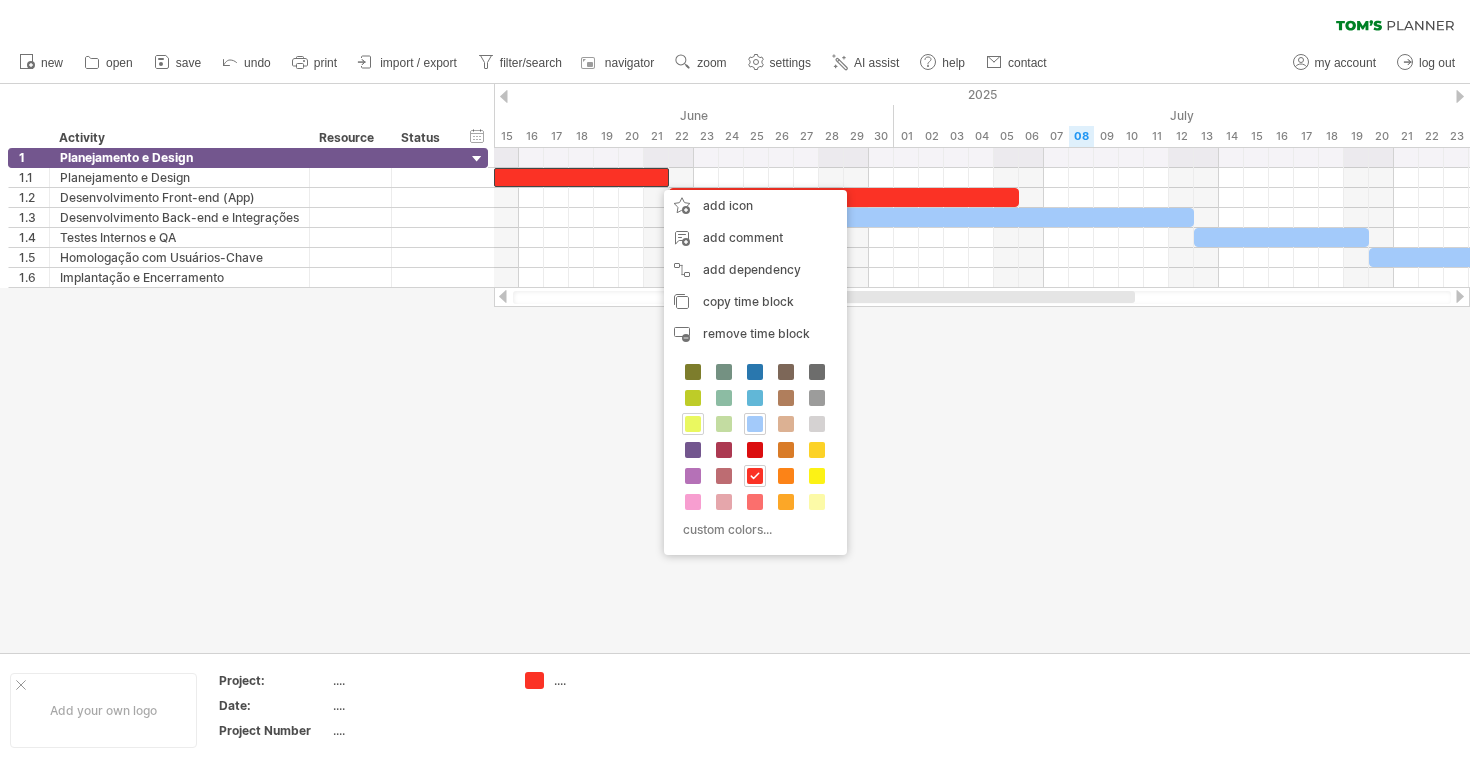 click at bounding box center [693, 424] 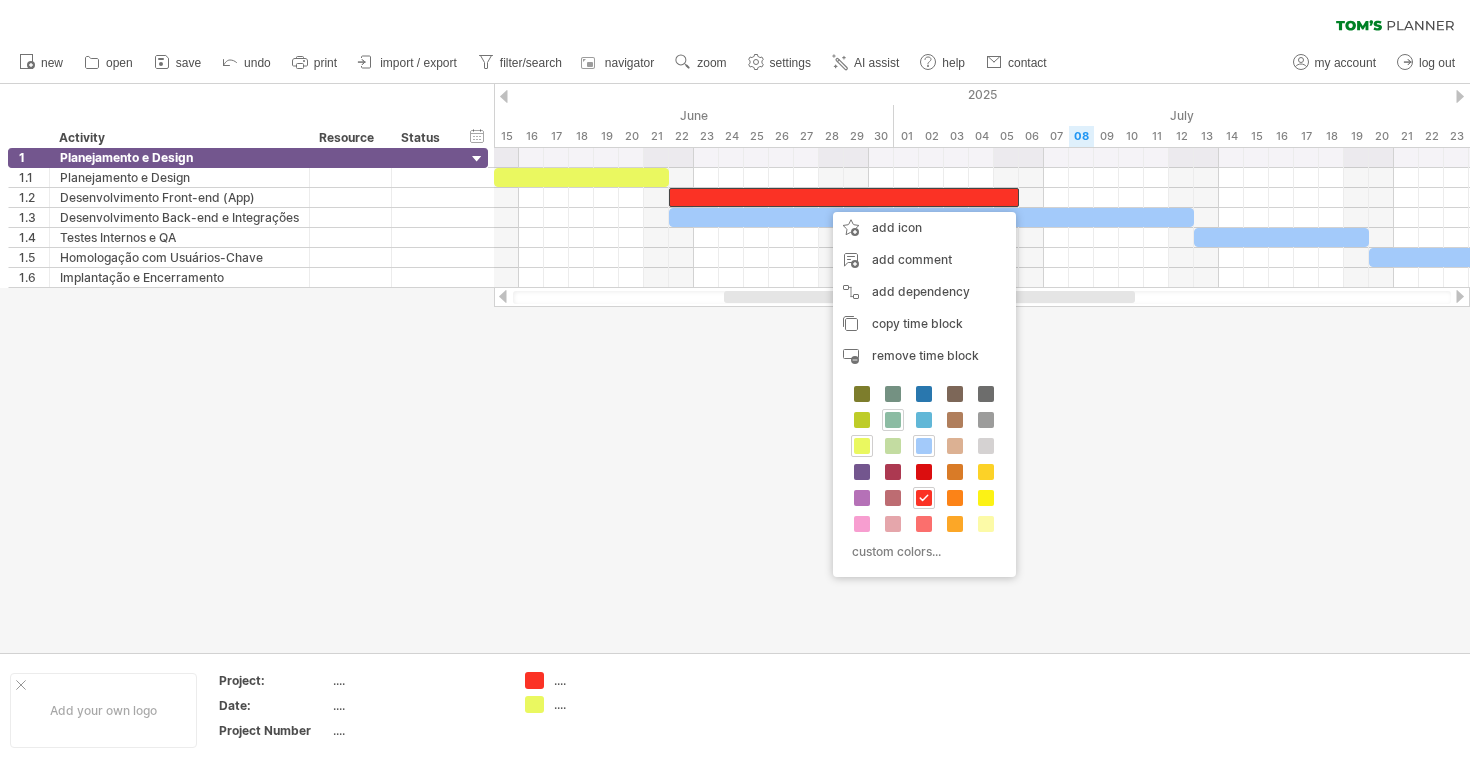click at bounding box center [893, 420] 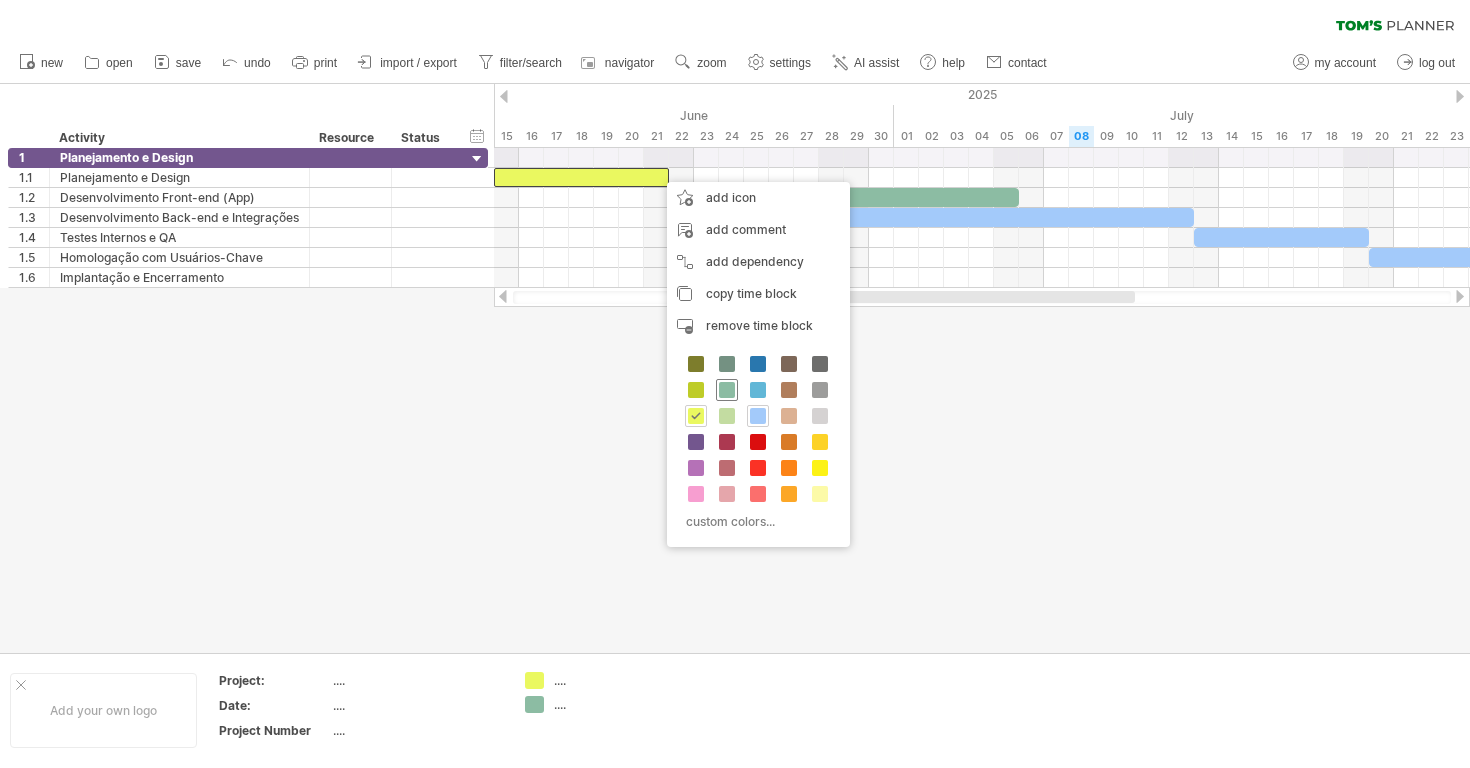click at bounding box center (727, 390) 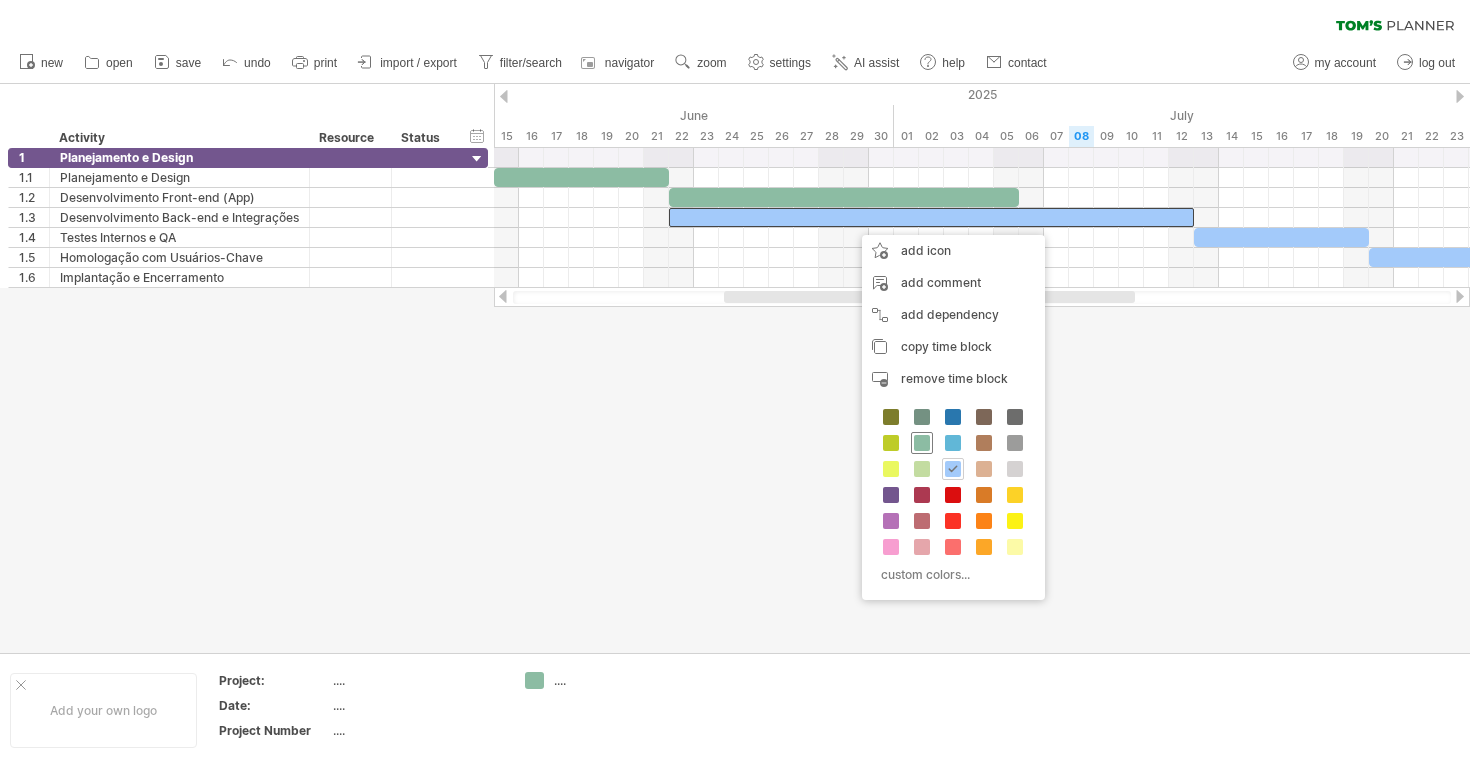 click at bounding box center [922, 443] 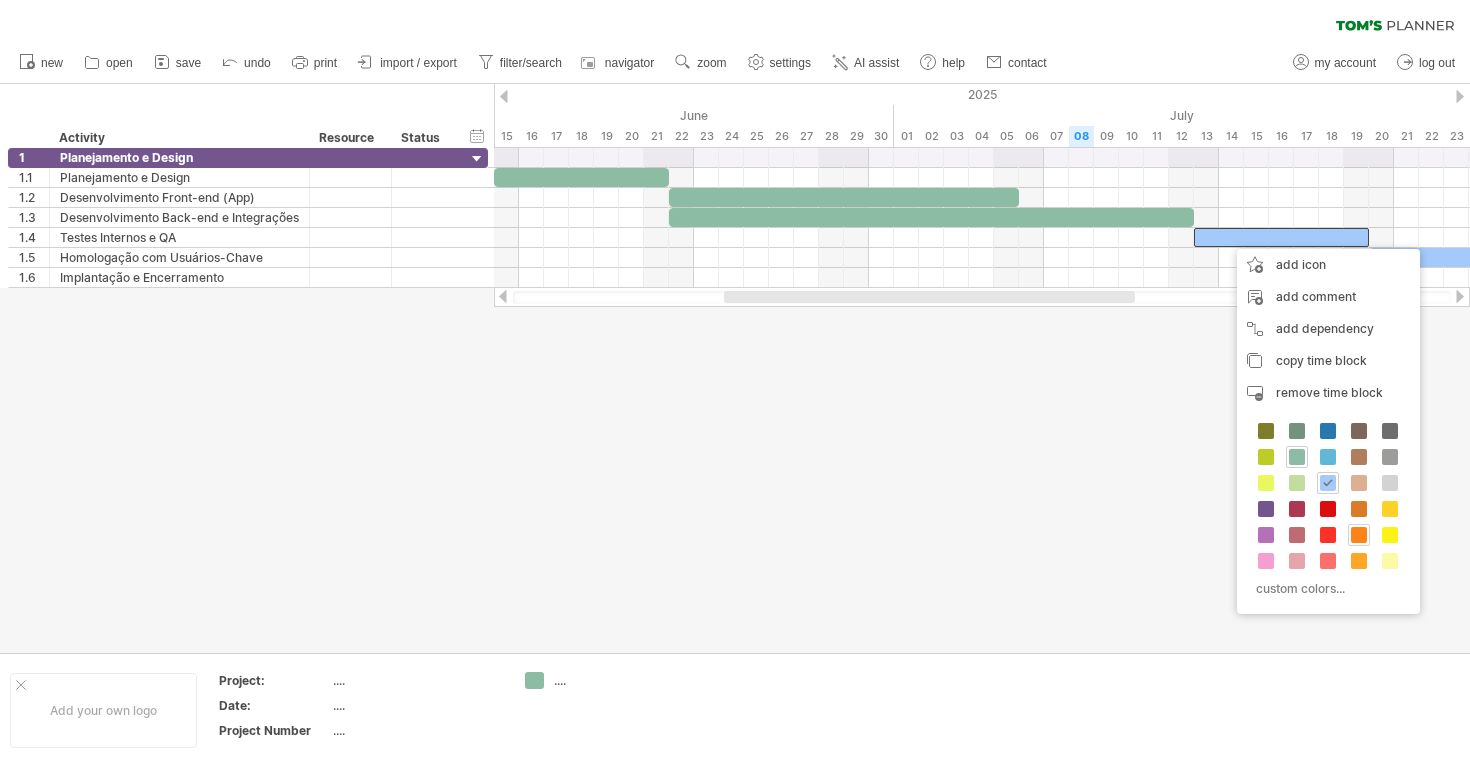 click at bounding box center (1359, 535) 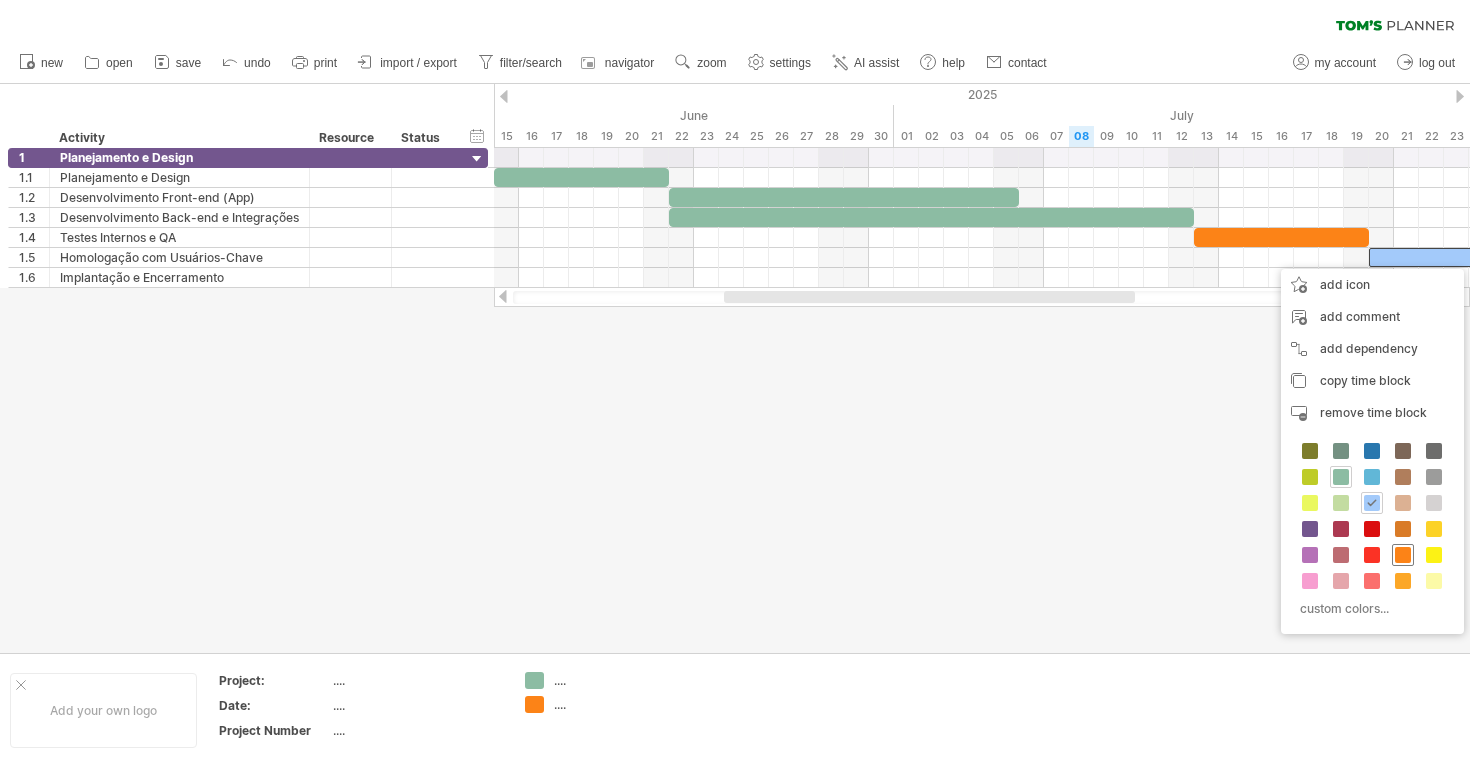 click at bounding box center [1403, 555] 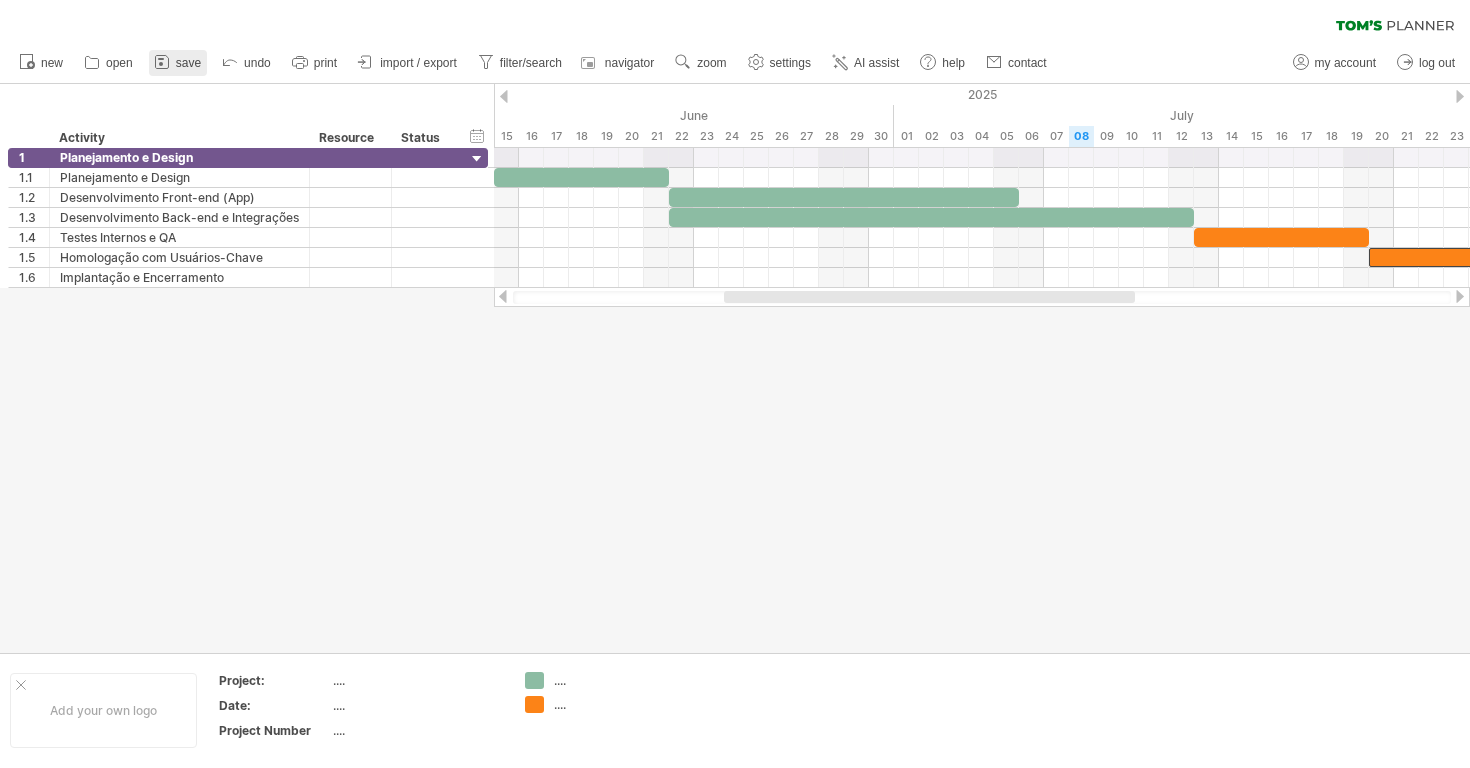 click on "save" at bounding box center [178, 63] 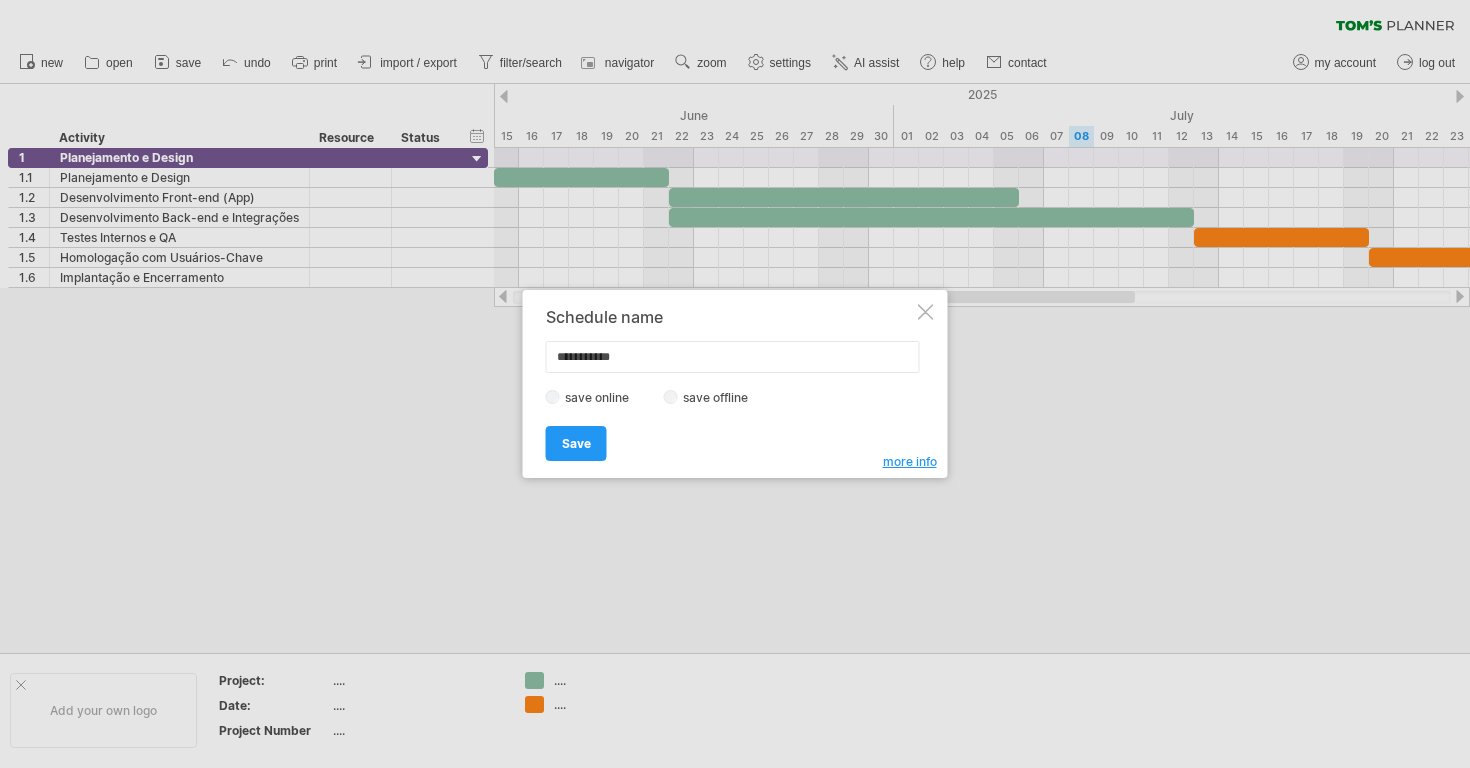 click on "save offline" at bounding box center [721, 397] 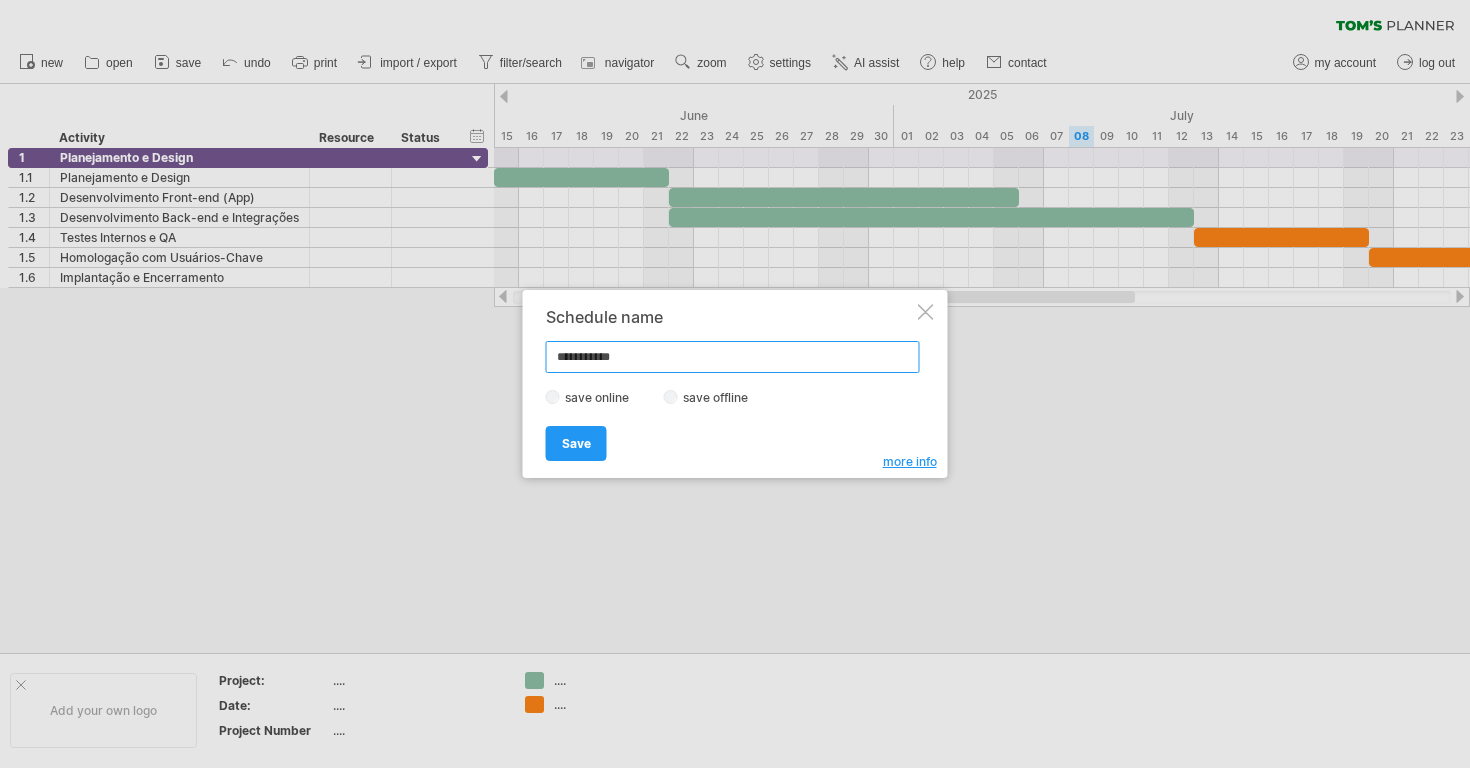 click on "**********" at bounding box center [733, 357] 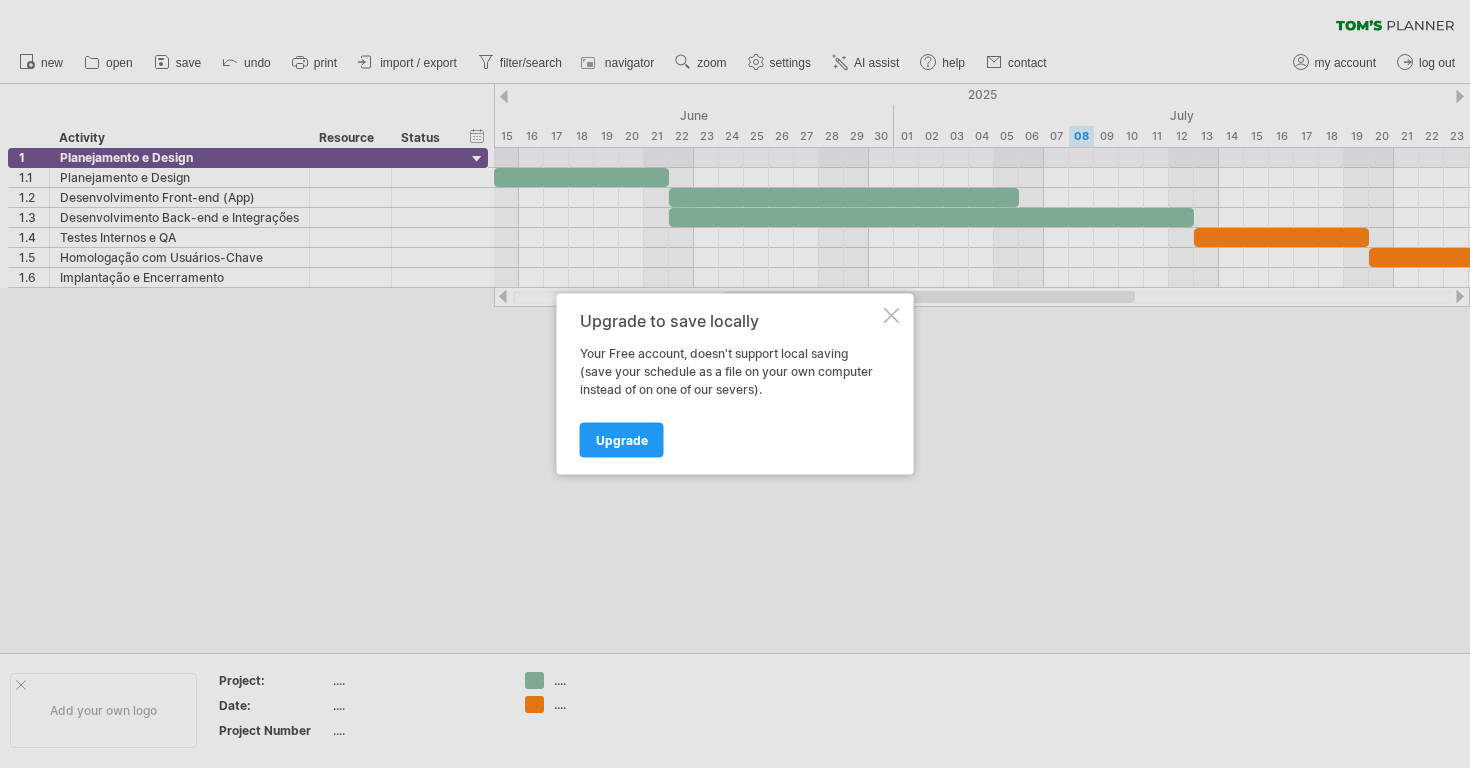 click on "Upgrade to save locally Your Free account, doesn't support local saving (save your schedule as a file on your own computer instead of on one of our severs). Upgrade" at bounding box center (735, 384) 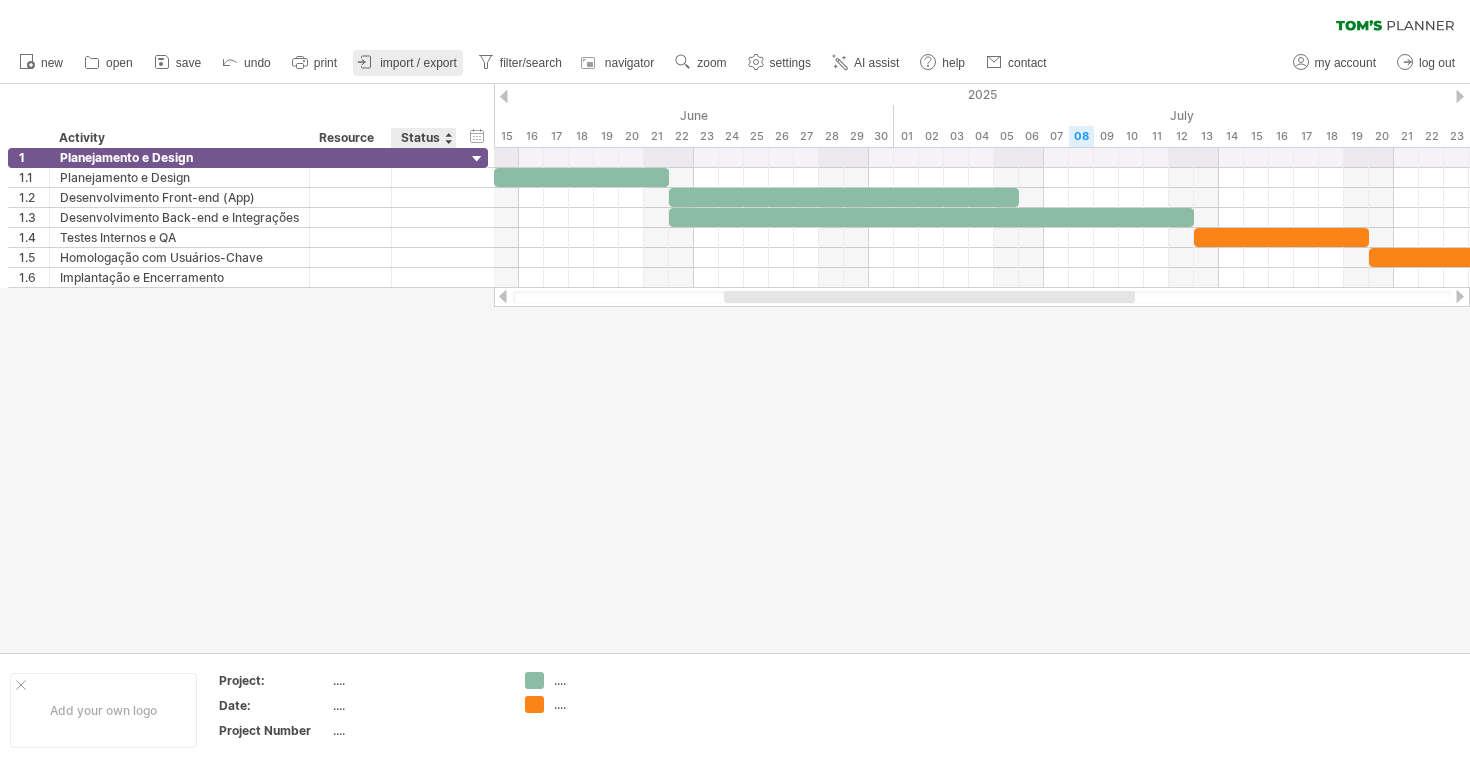 click on "import / export" at bounding box center [408, 63] 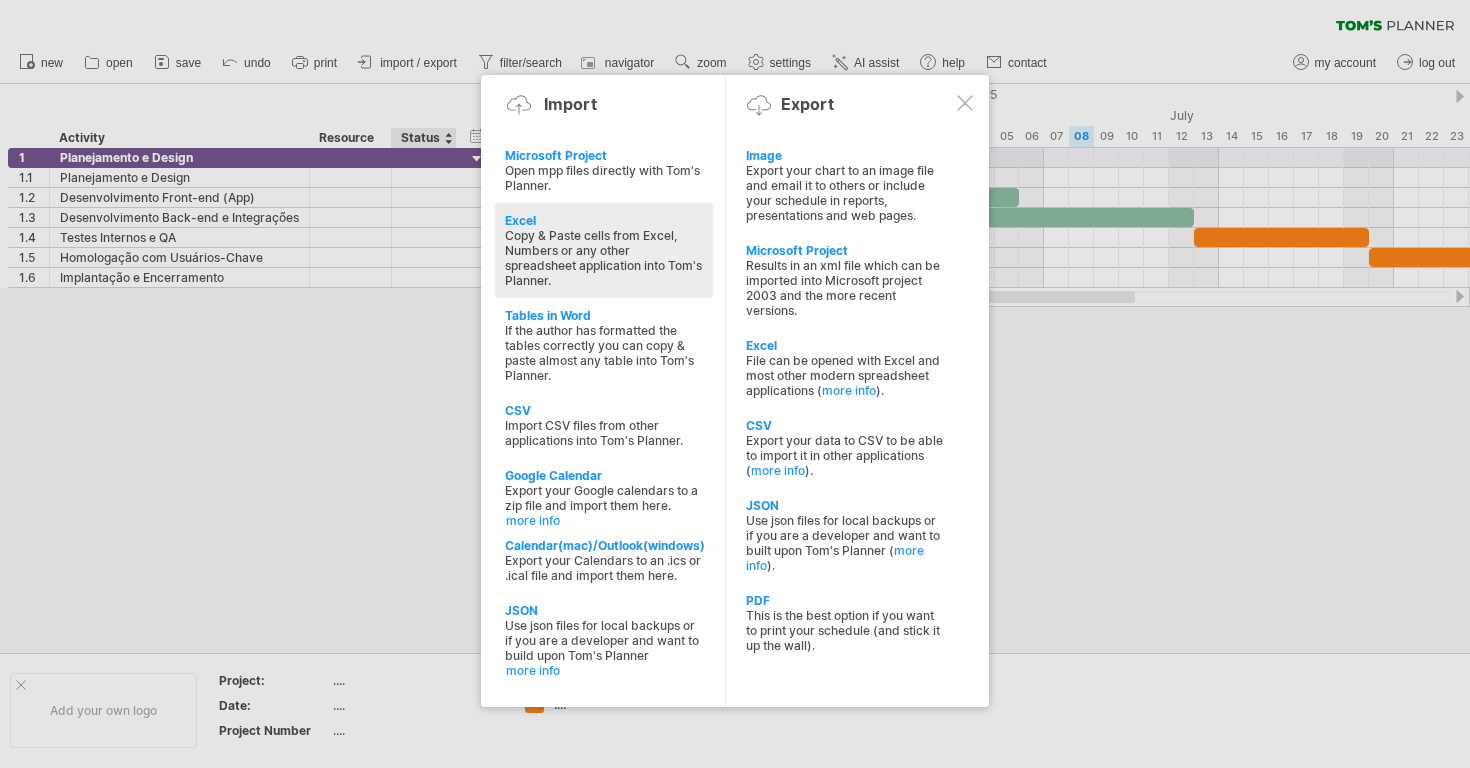 click on "Copy & Paste cells from Excel, Numbers or any other spreadsheet application into Tom's Planner." at bounding box center (604, 258) 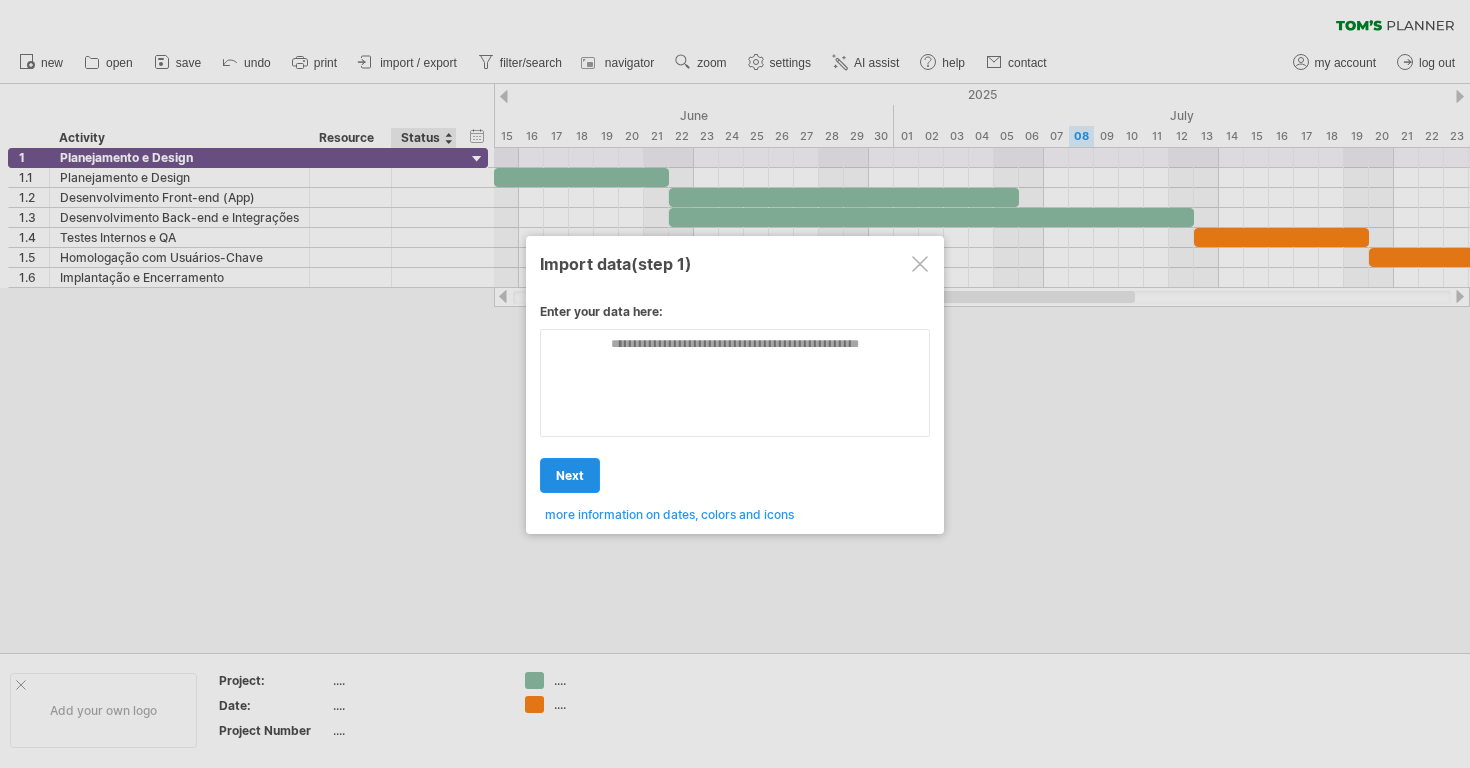 click on "next" at bounding box center [570, 475] 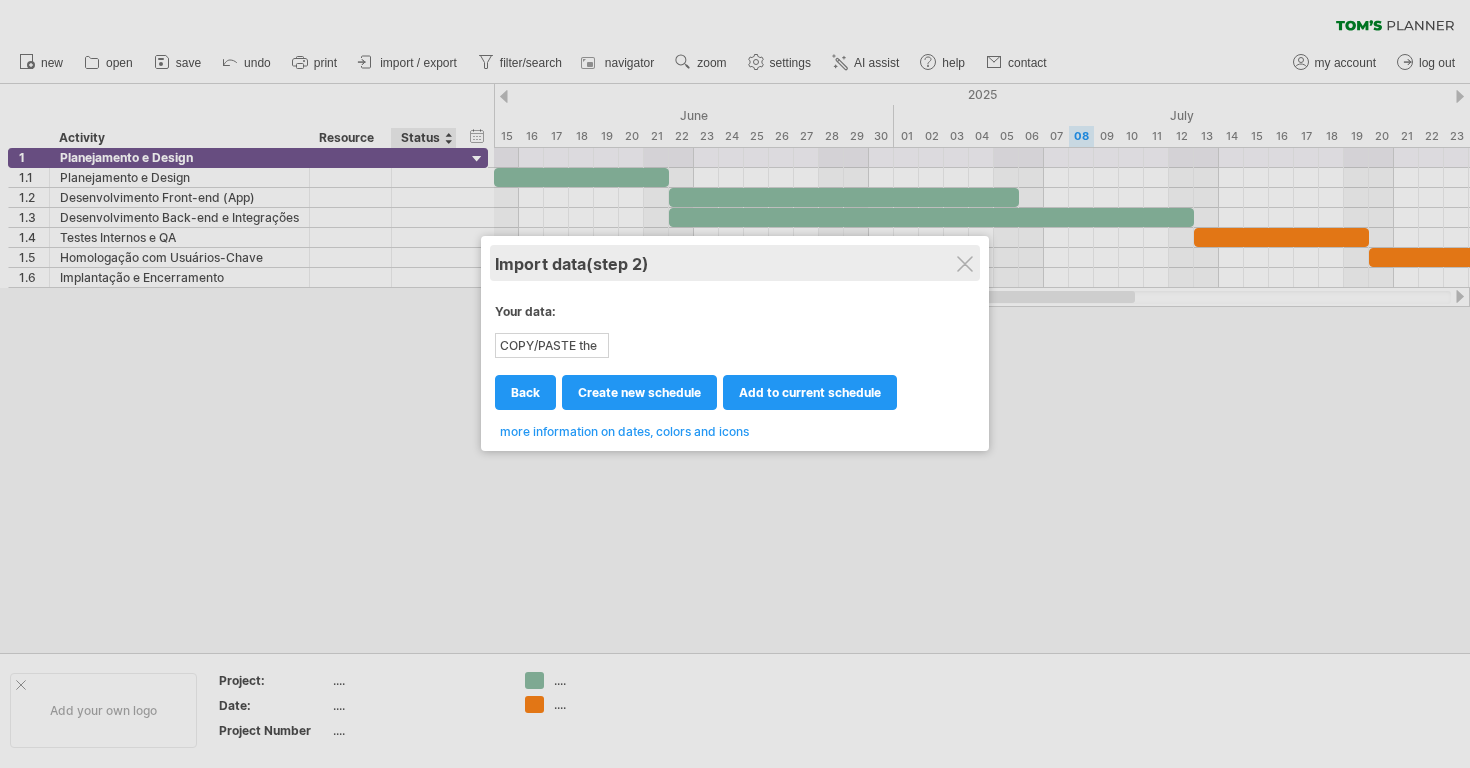 click on "Import data  (step 2)" at bounding box center [735, 263] 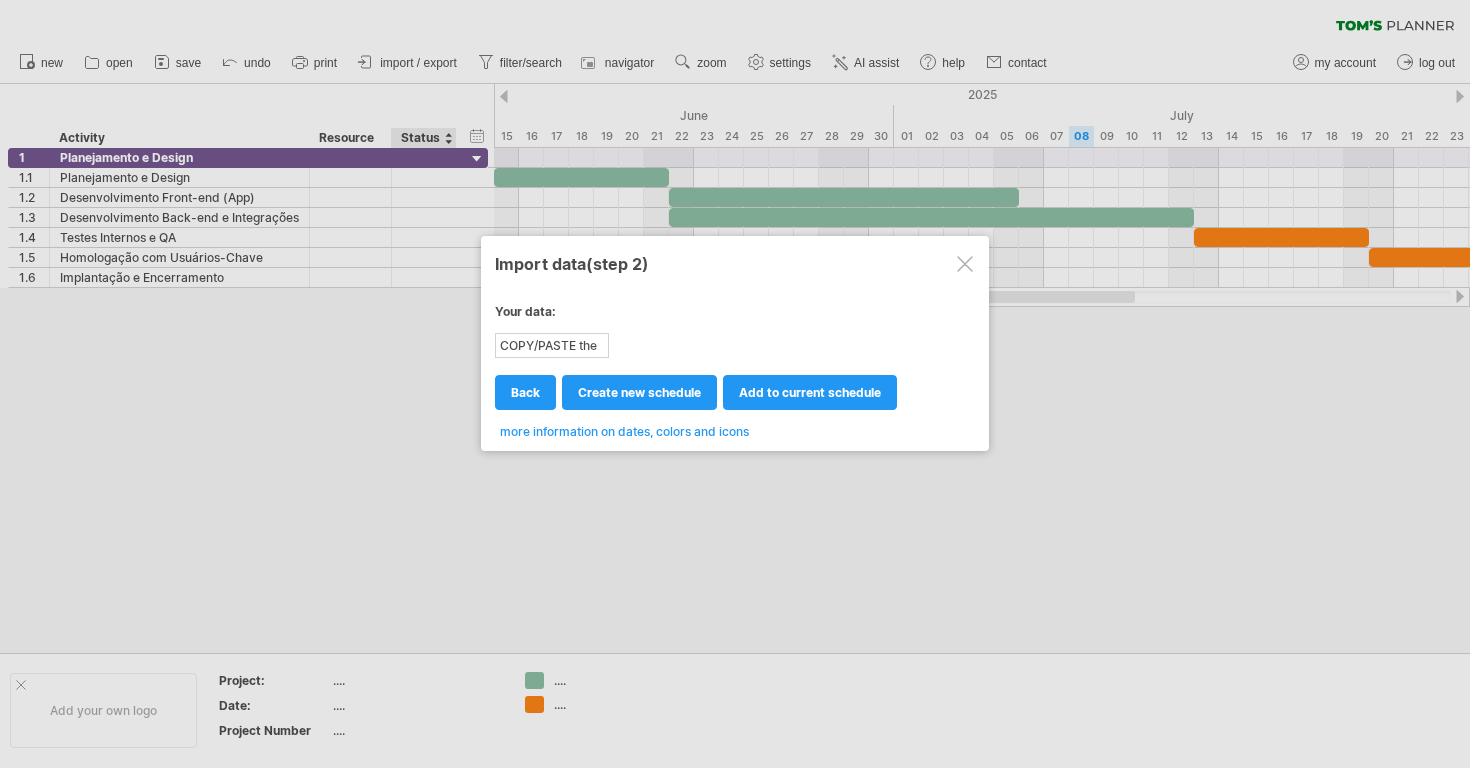 click at bounding box center [965, 264] 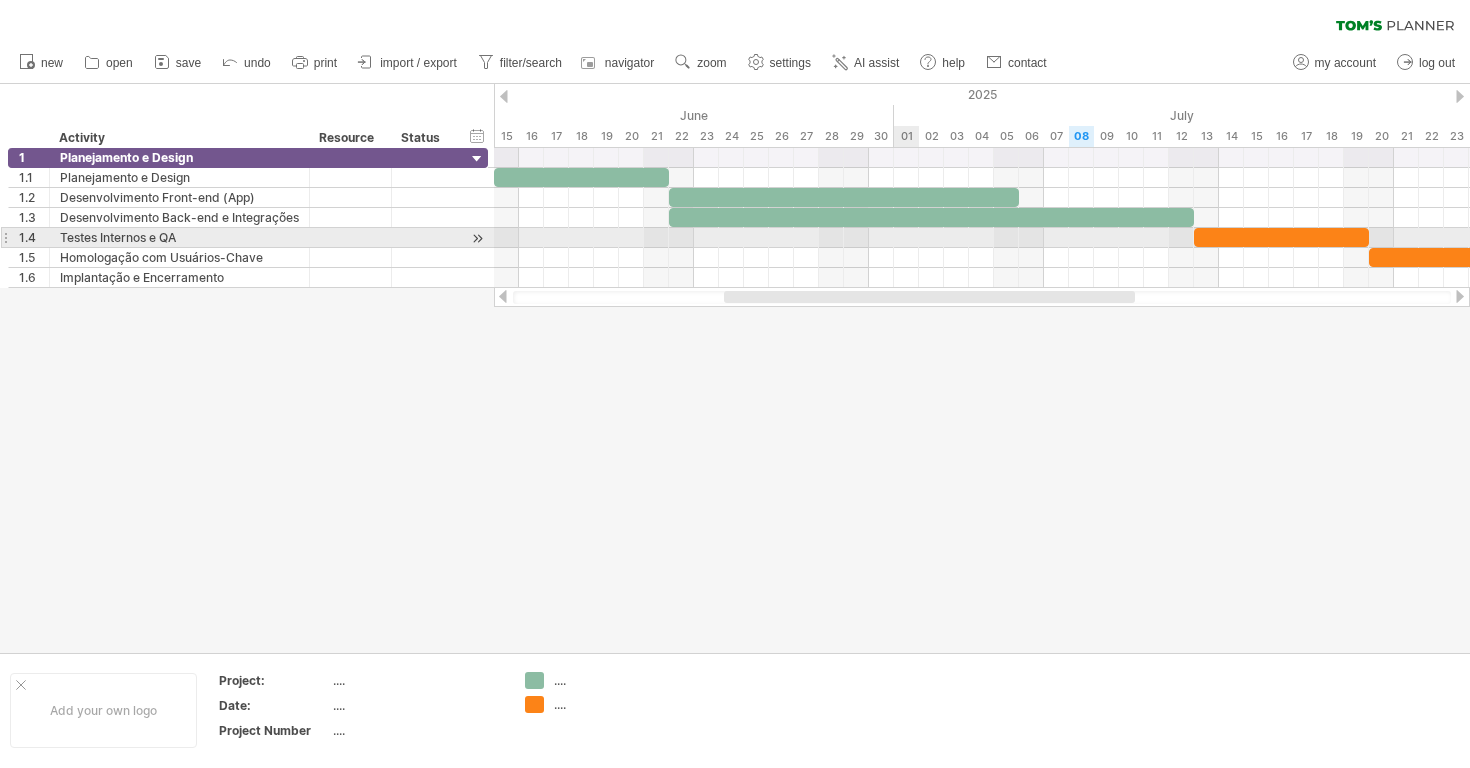 click at bounding box center (982, 238) 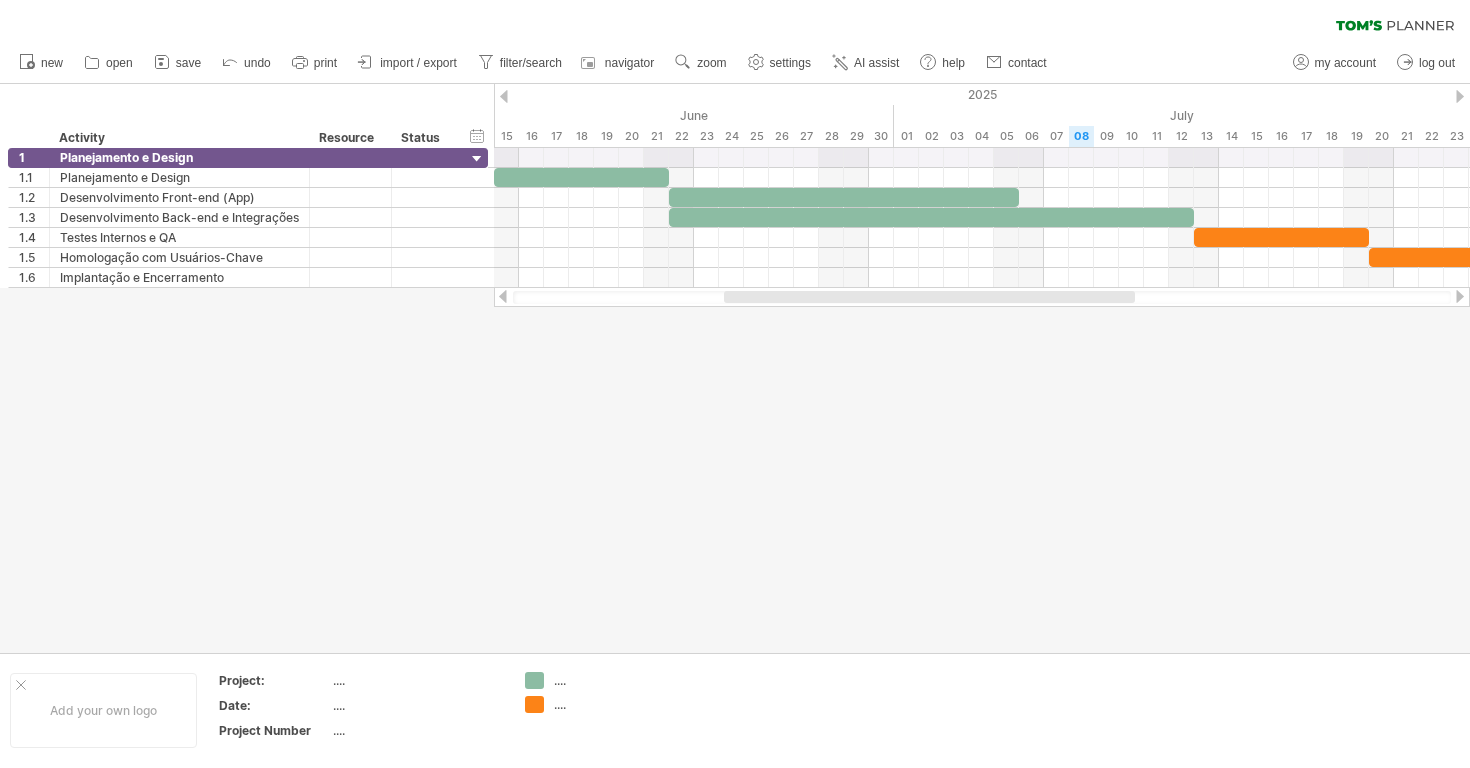 click on "clear filter
reapply filter" at bounding box center (735, 21) 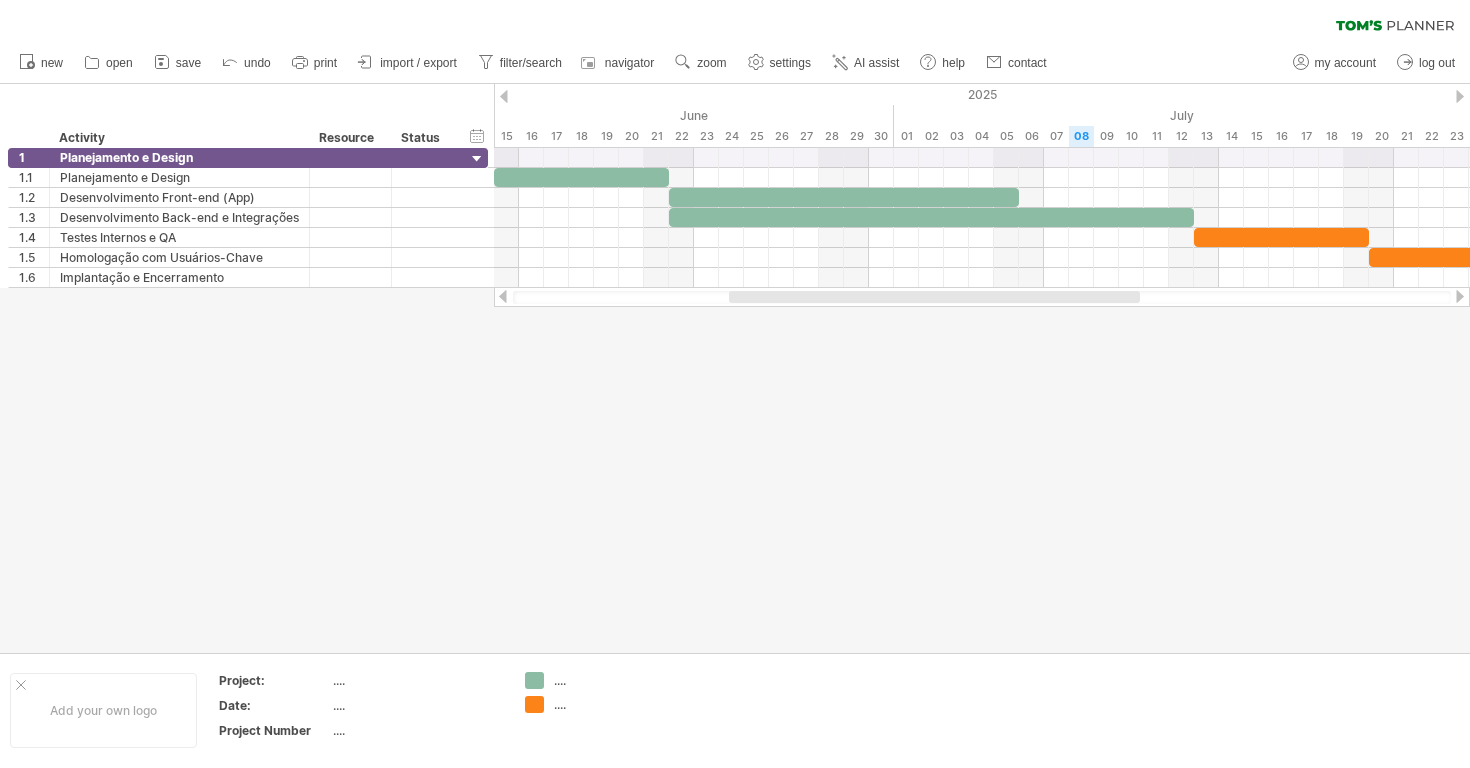 drag, startPoint x: 1050, startPoint y: 295, endPoint x: 1032, endPoint y: 301, distance: 18.973665 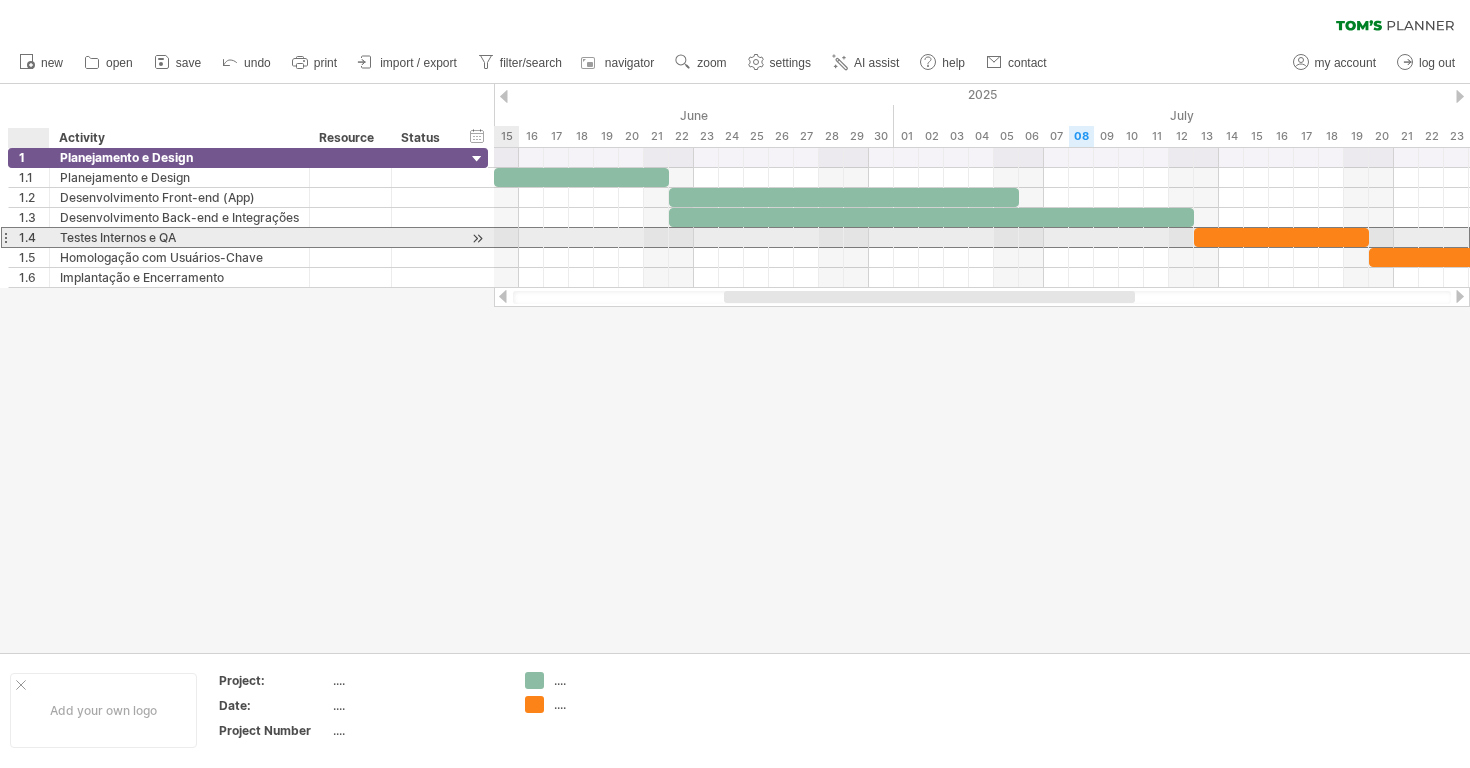 click on "1.4" at bounding box center (34, 237) 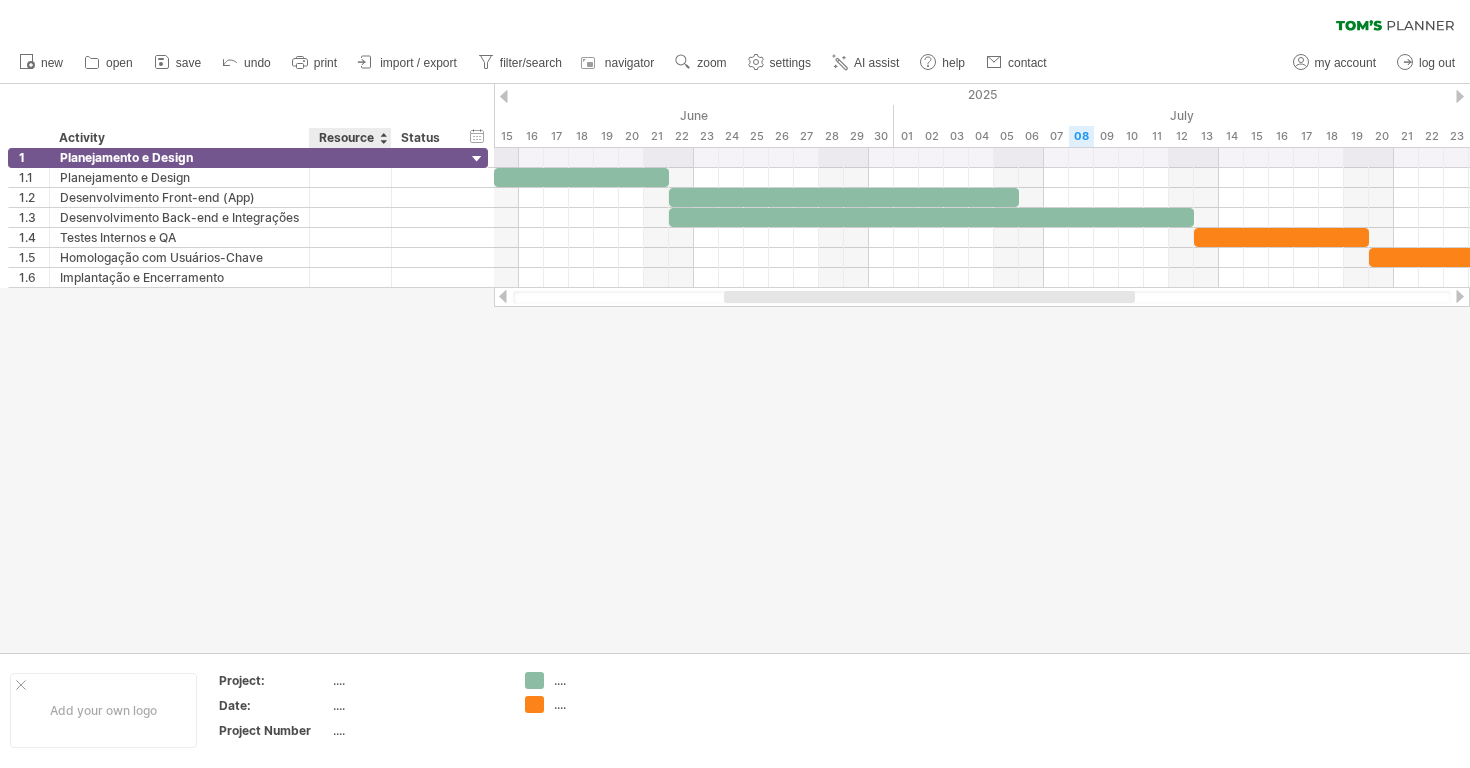 click on "Resource" at bounding box center [349, 138] 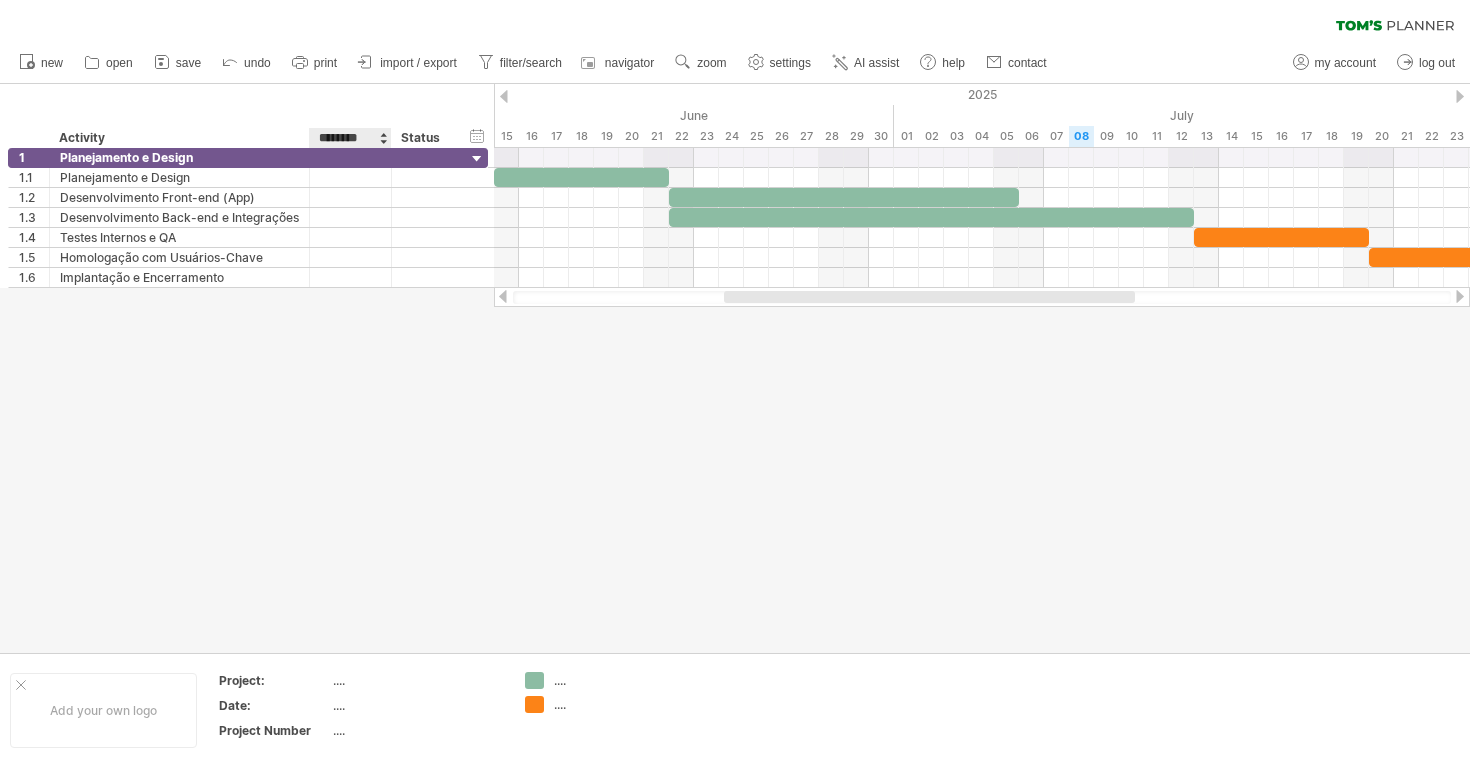 click at bounding box center (383, 138) 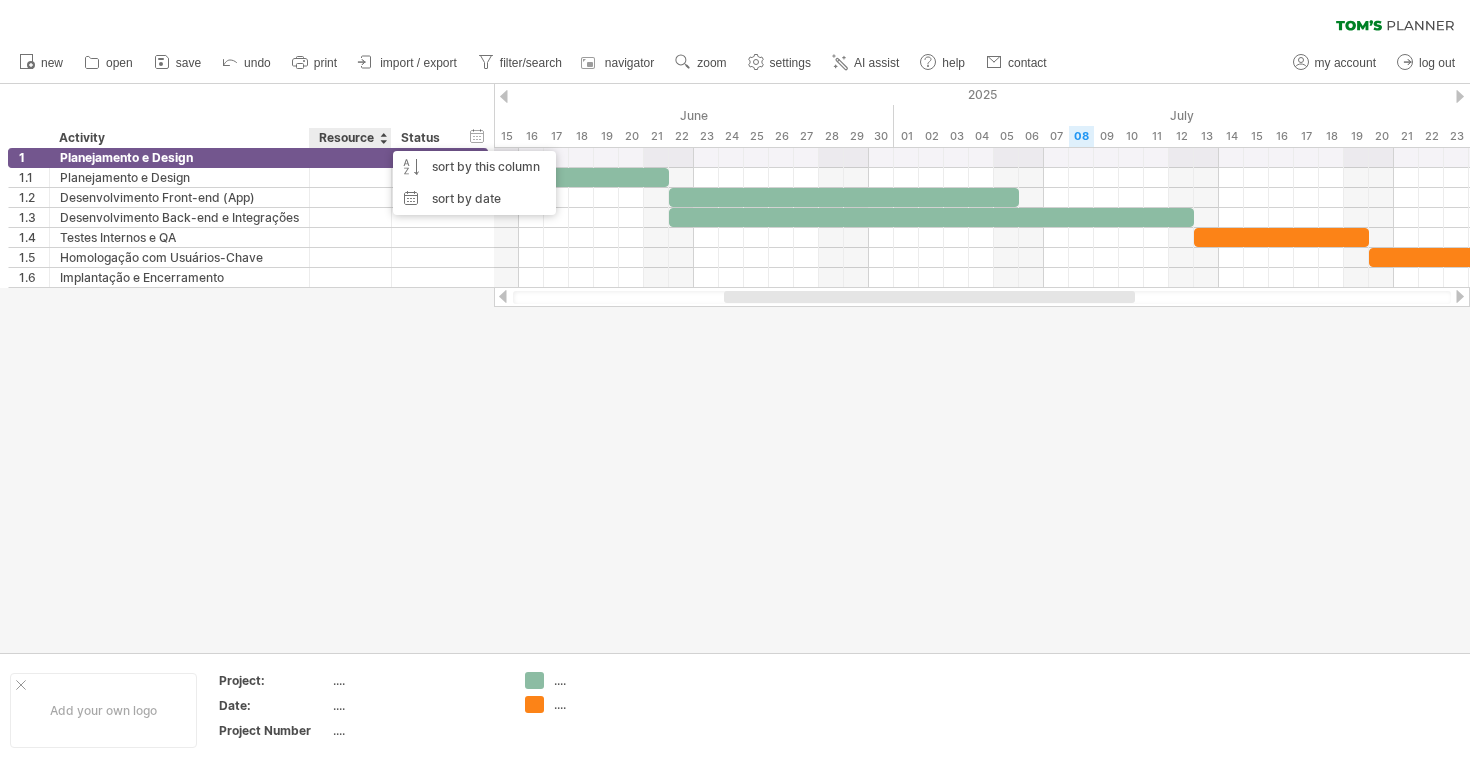 click at bounding box center (735, 368) 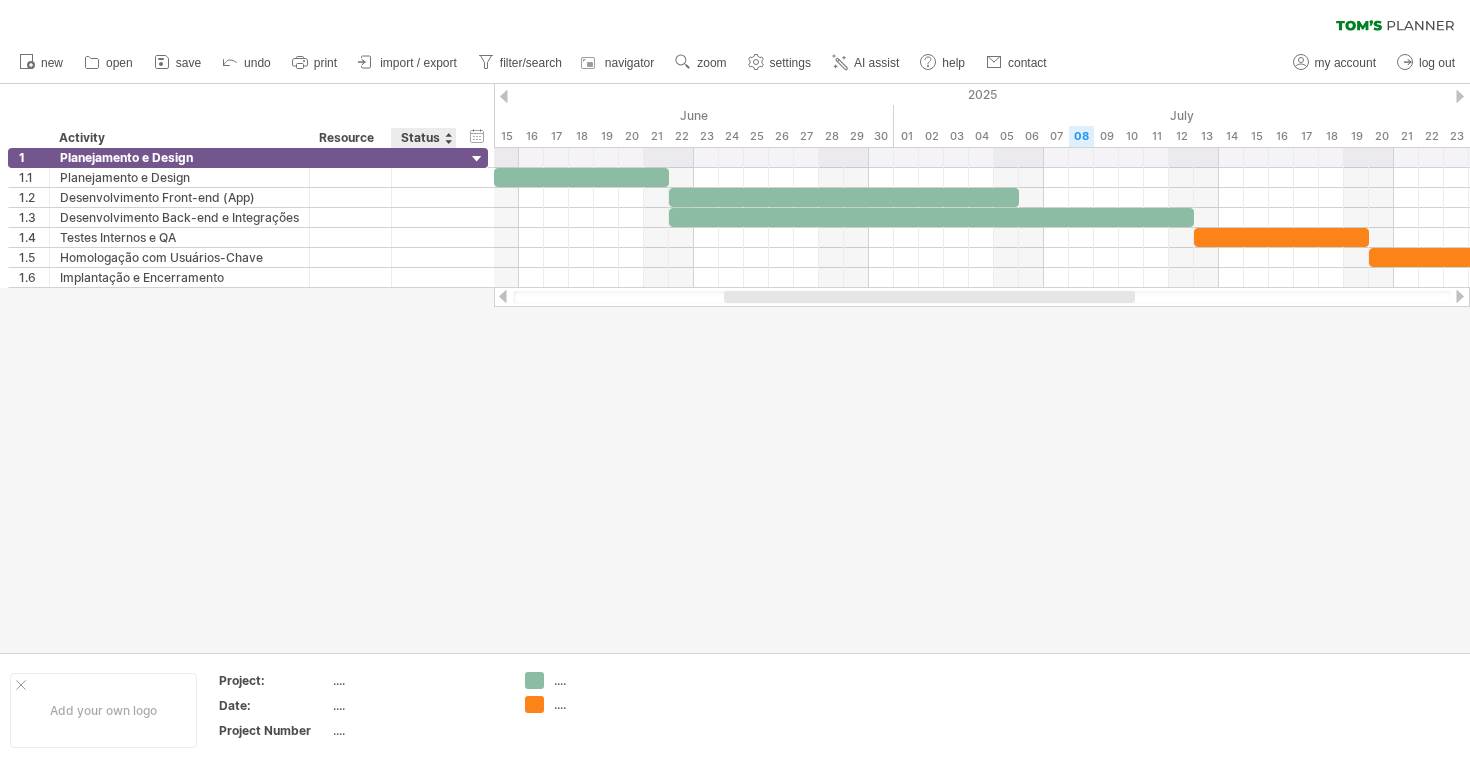 click on "Status" at bounding box center (423, 138) 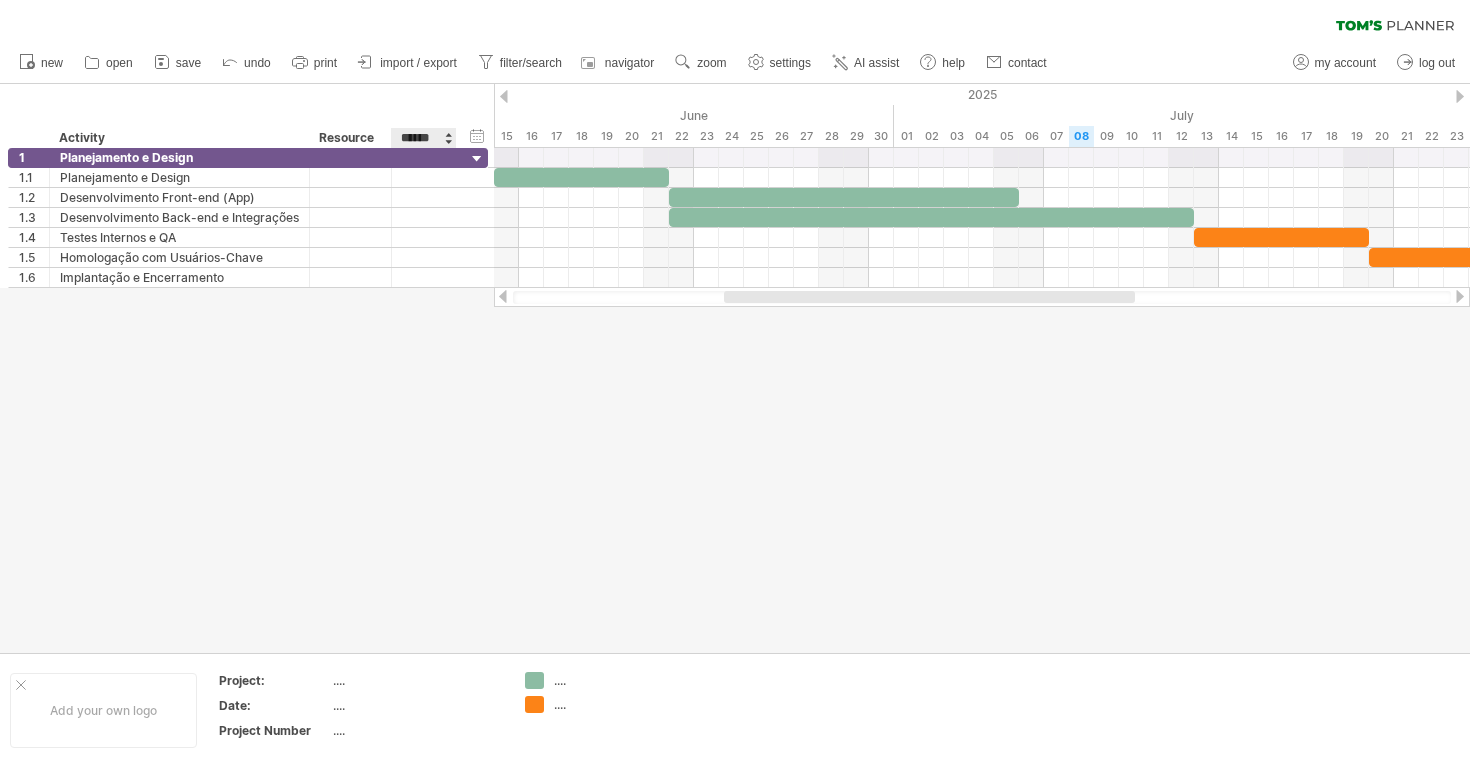 click at bounding box center (448, 138) 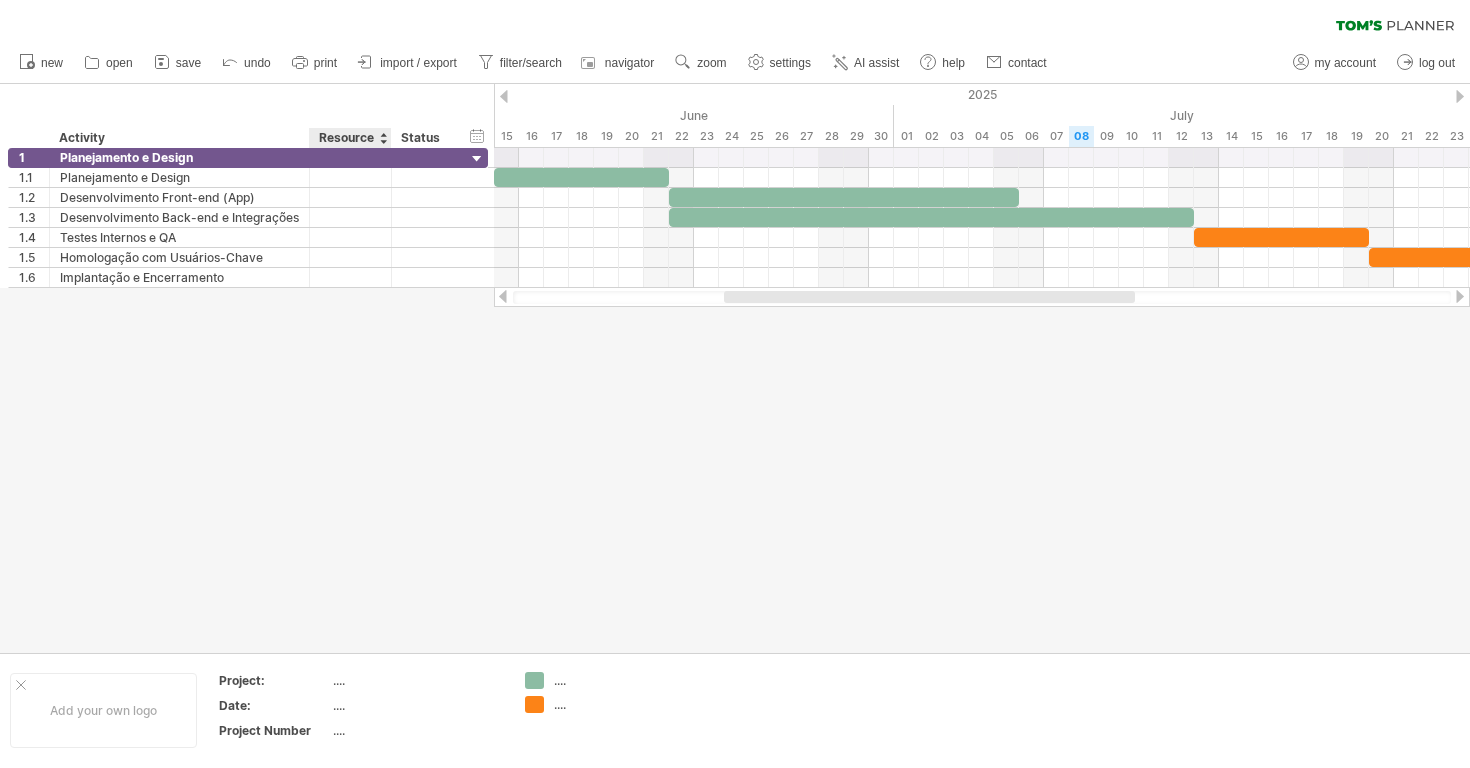 click at bounding box center (735, 368) 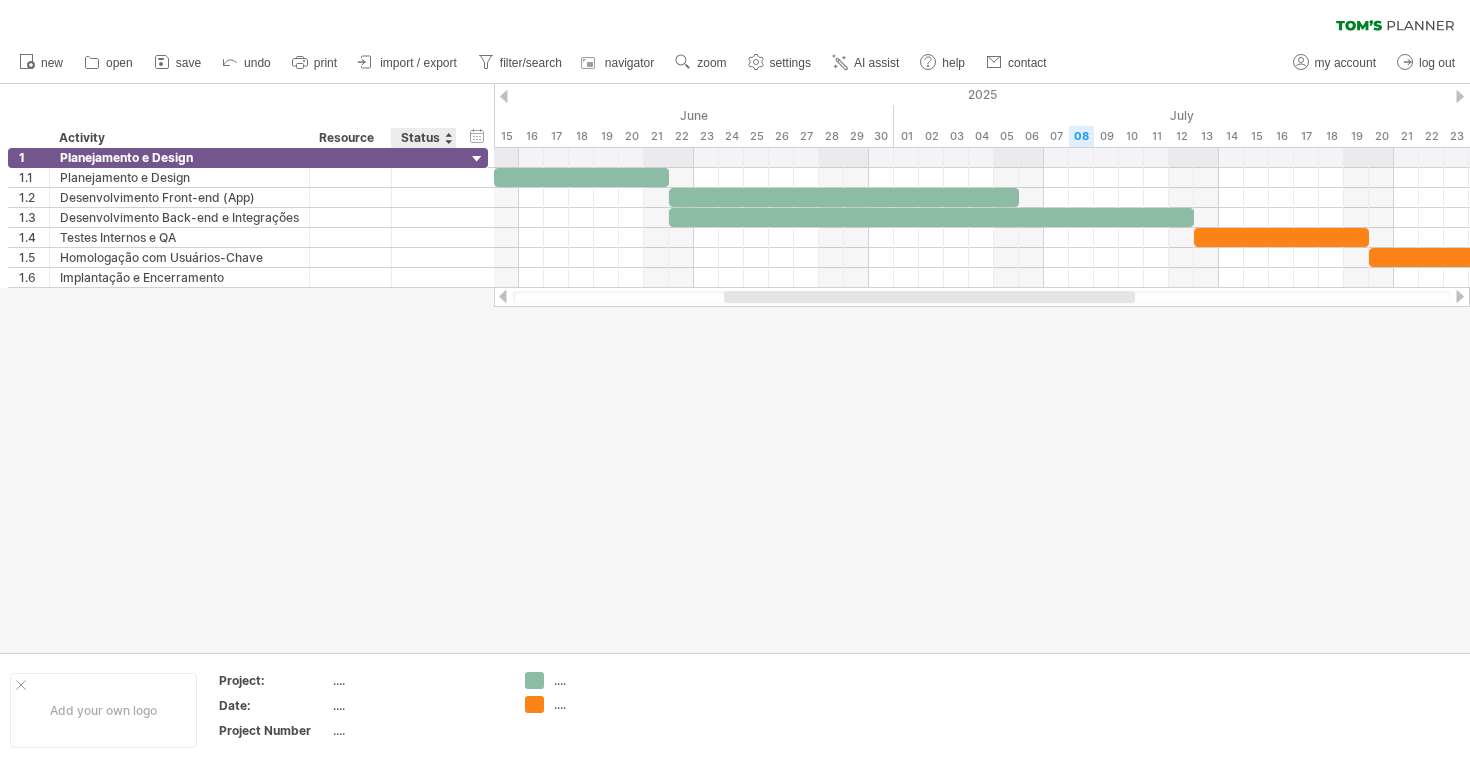 click on "hide start/end/duration show start/end/duration
******** Activity ******** Resource ****** Status" at bounding box center [247, 116] 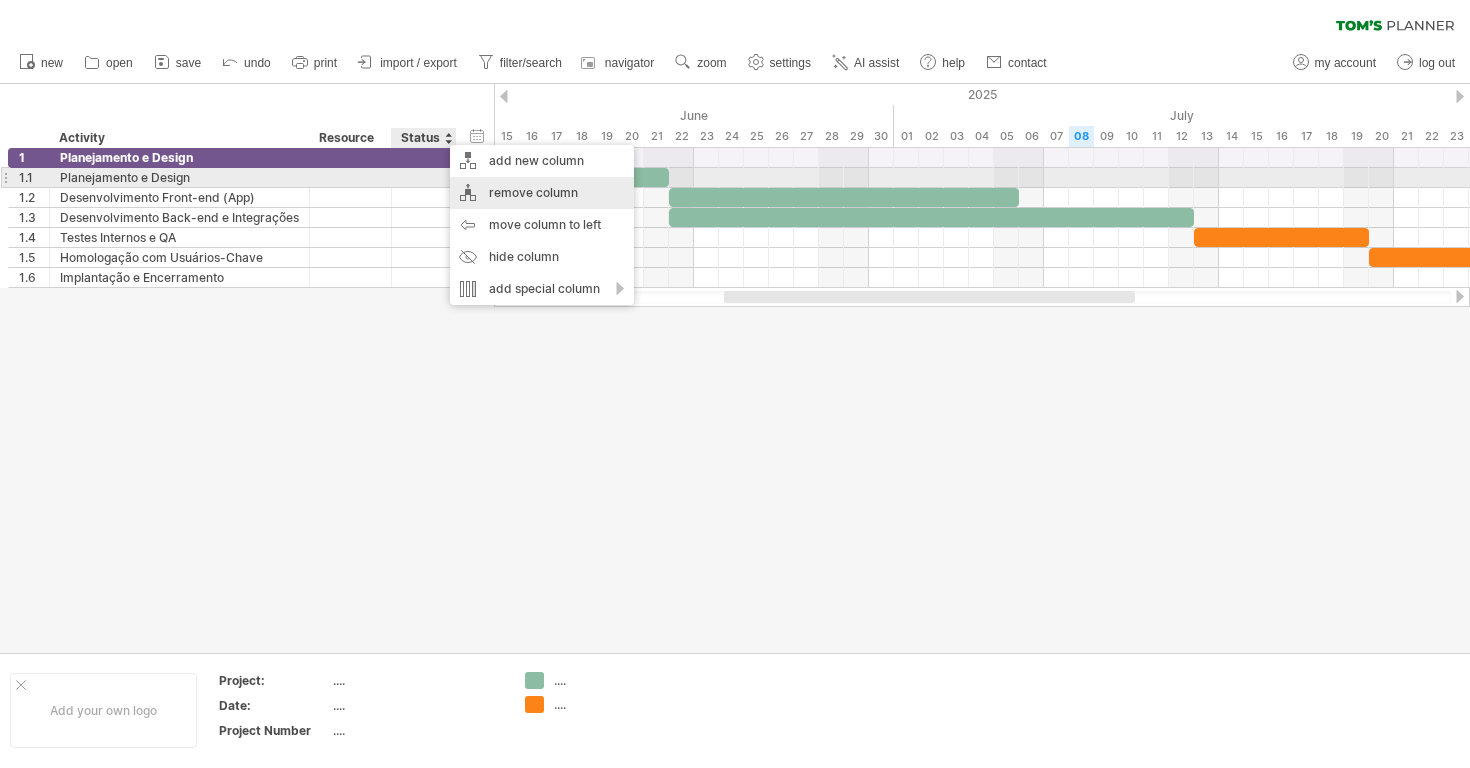 click on "remove column" at bounding box center (542, 193) 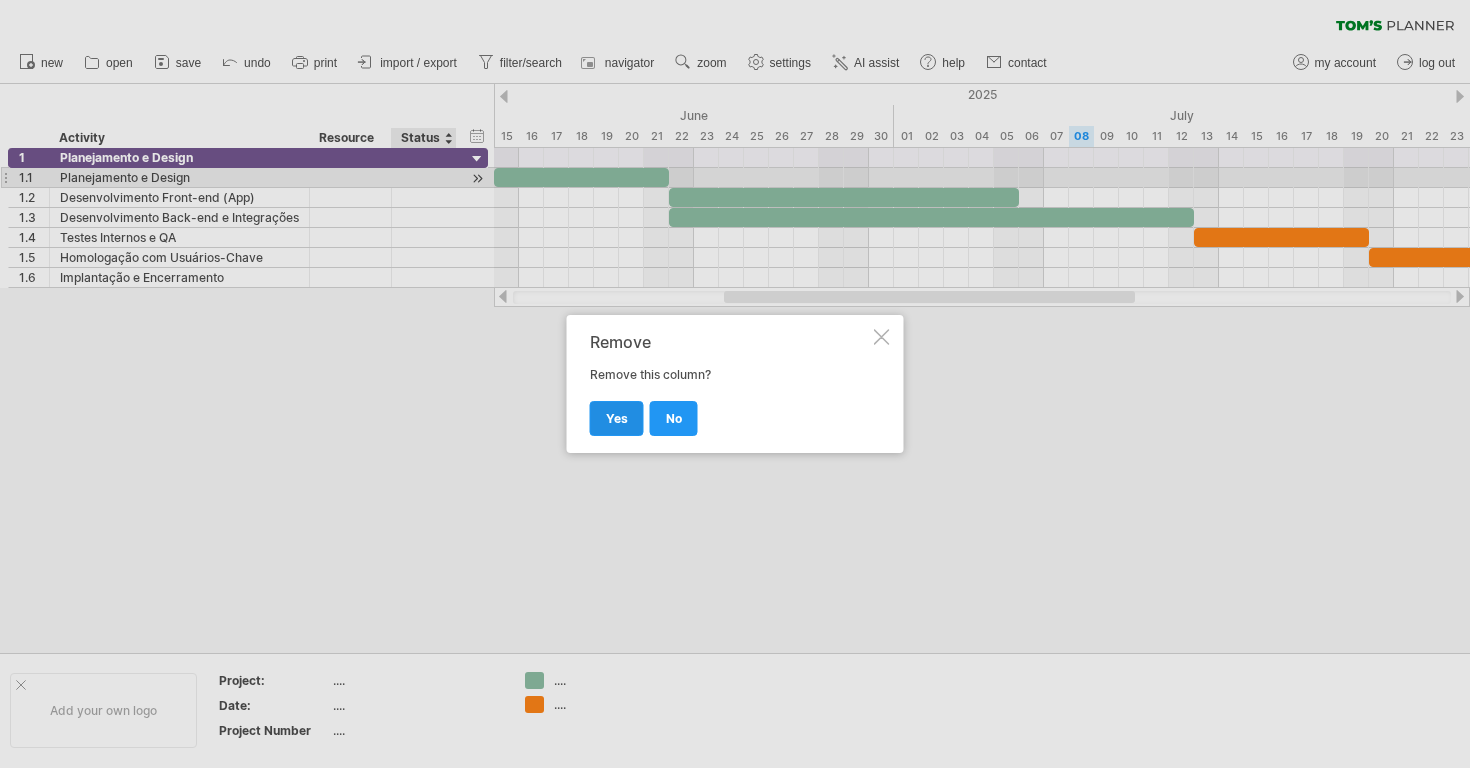 click on "yes" at bounding box center (617, 418) 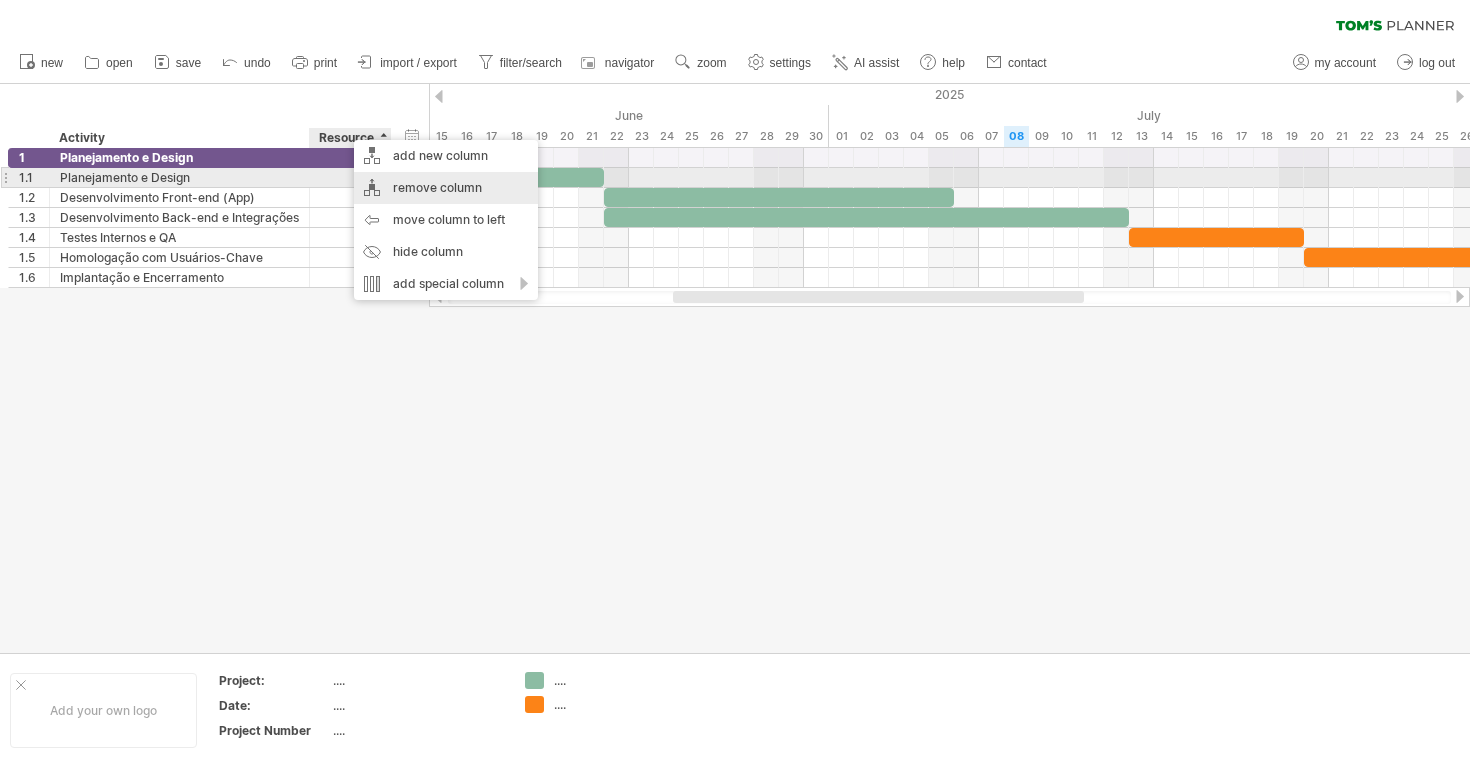 click on "remove column" at bounding box center (446, 188) 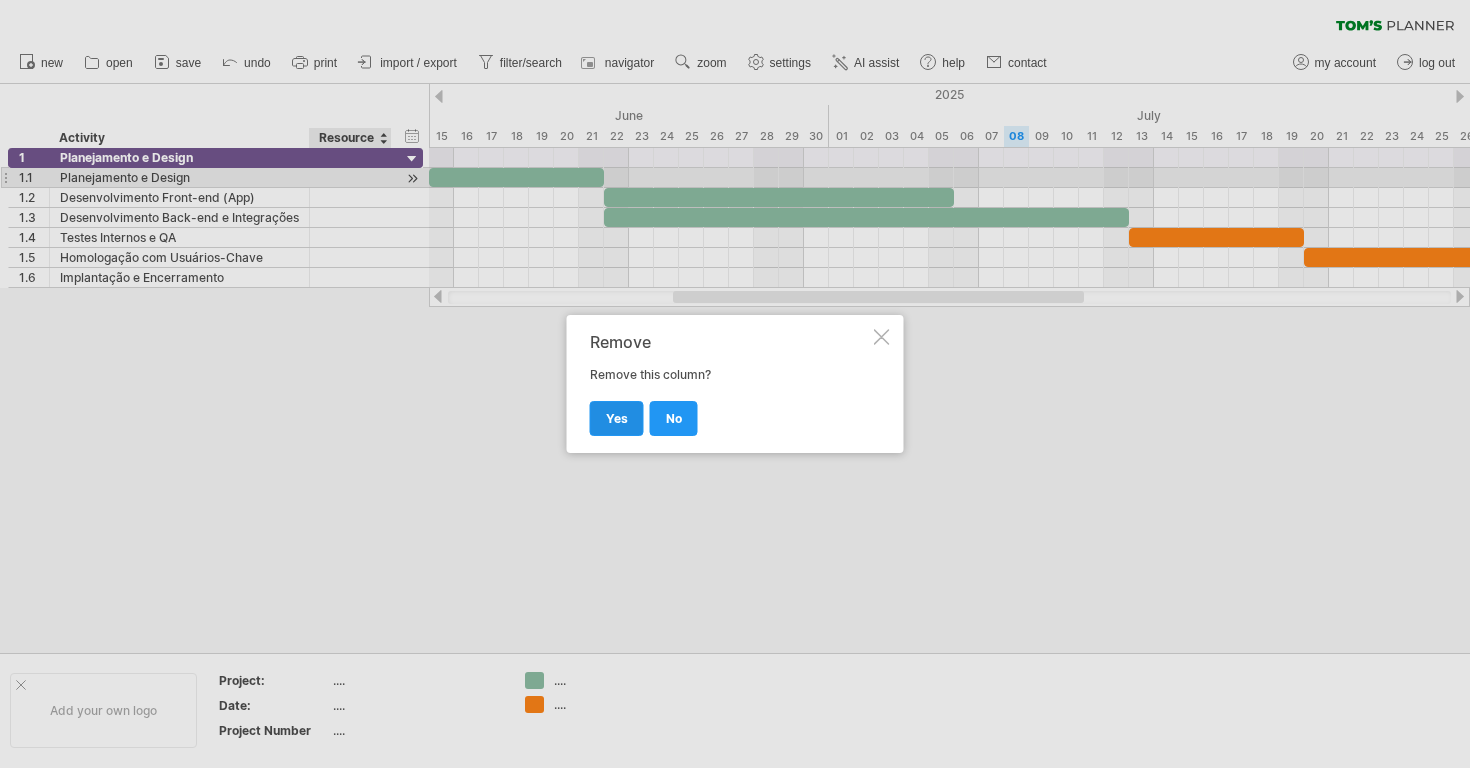 click on "yes" at bounding box center (617, 418) 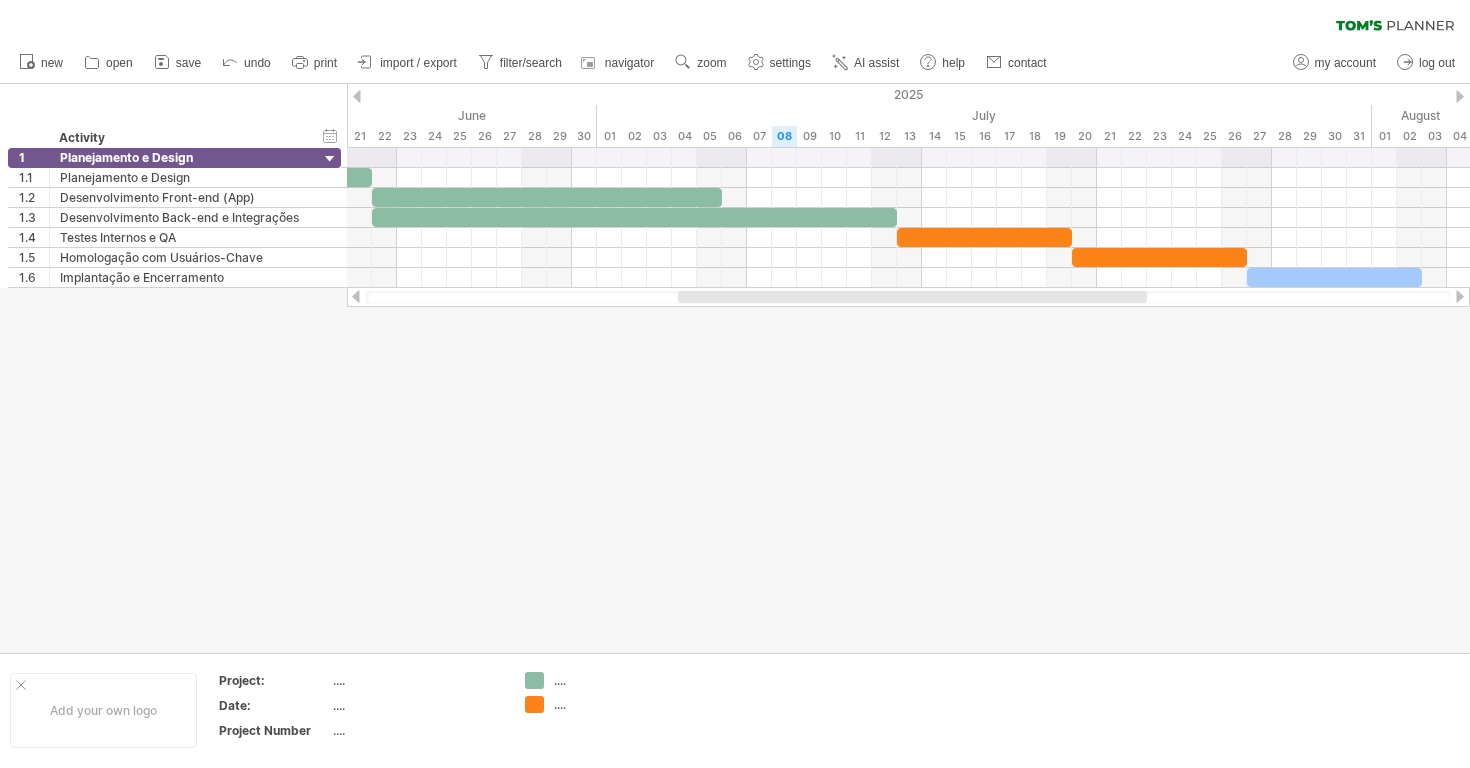 drag, startPoint x: 882, startPoint y: 301, endPoint x: 950, endPoint y: 301, distance: 68 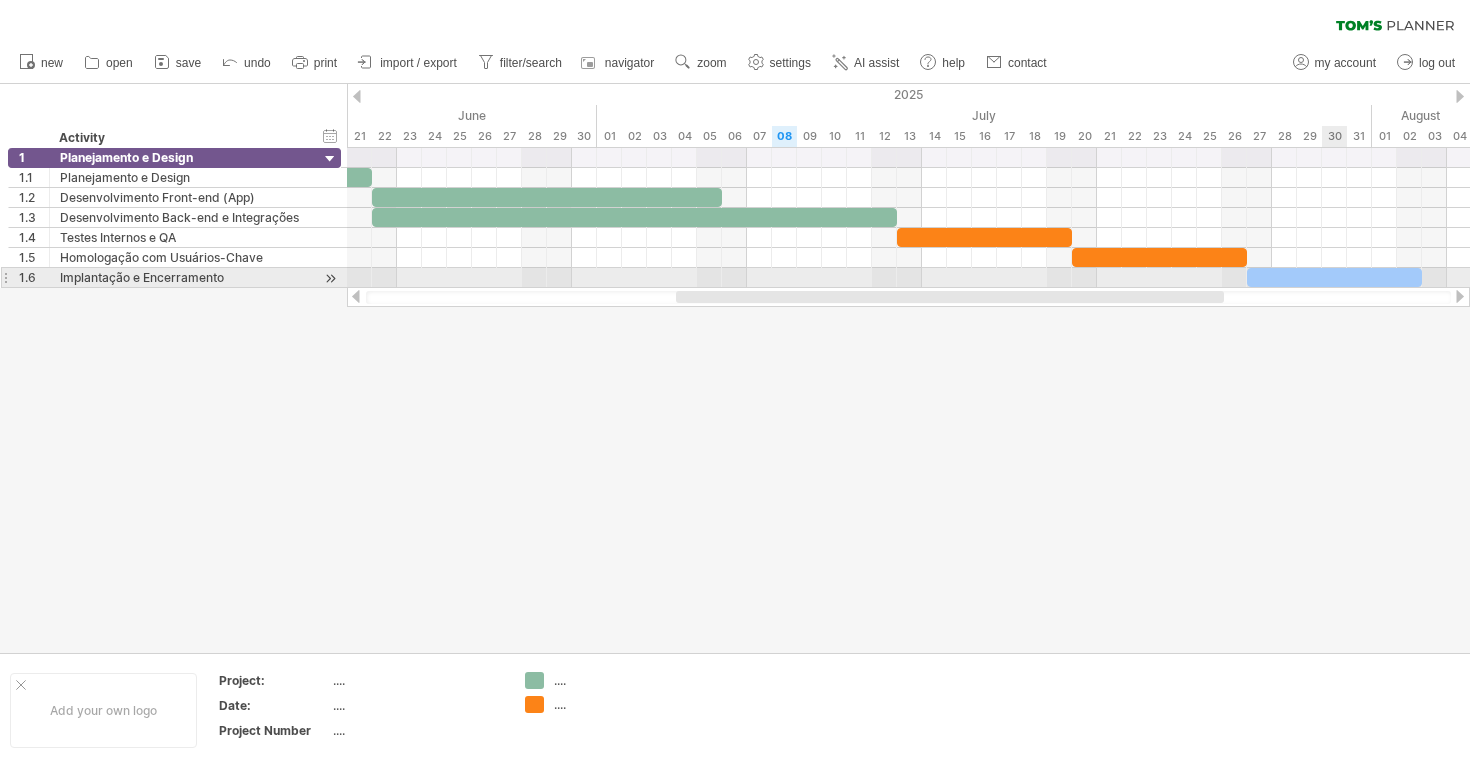 click at bounding box center [1334, 277] 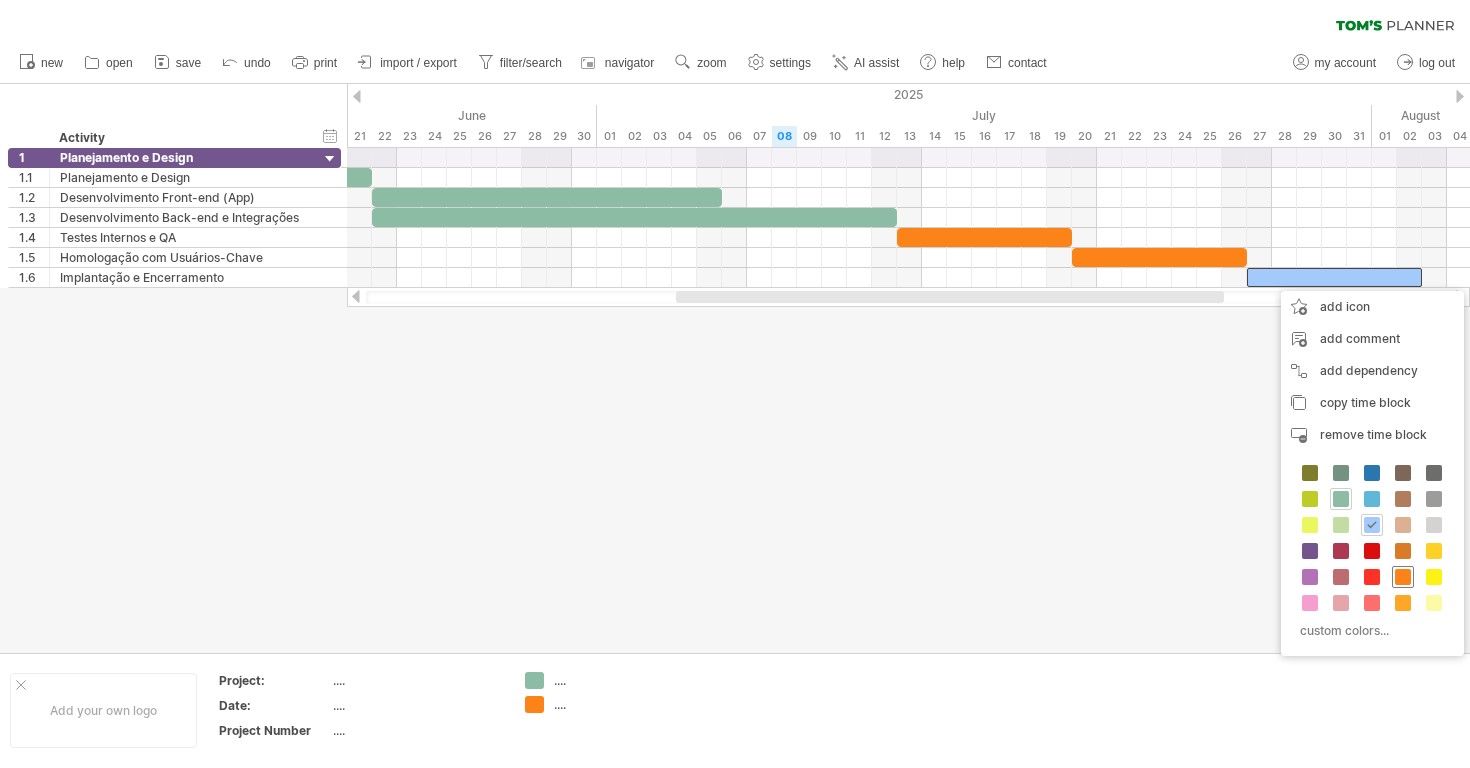 click at bounding box center (1403, 577) 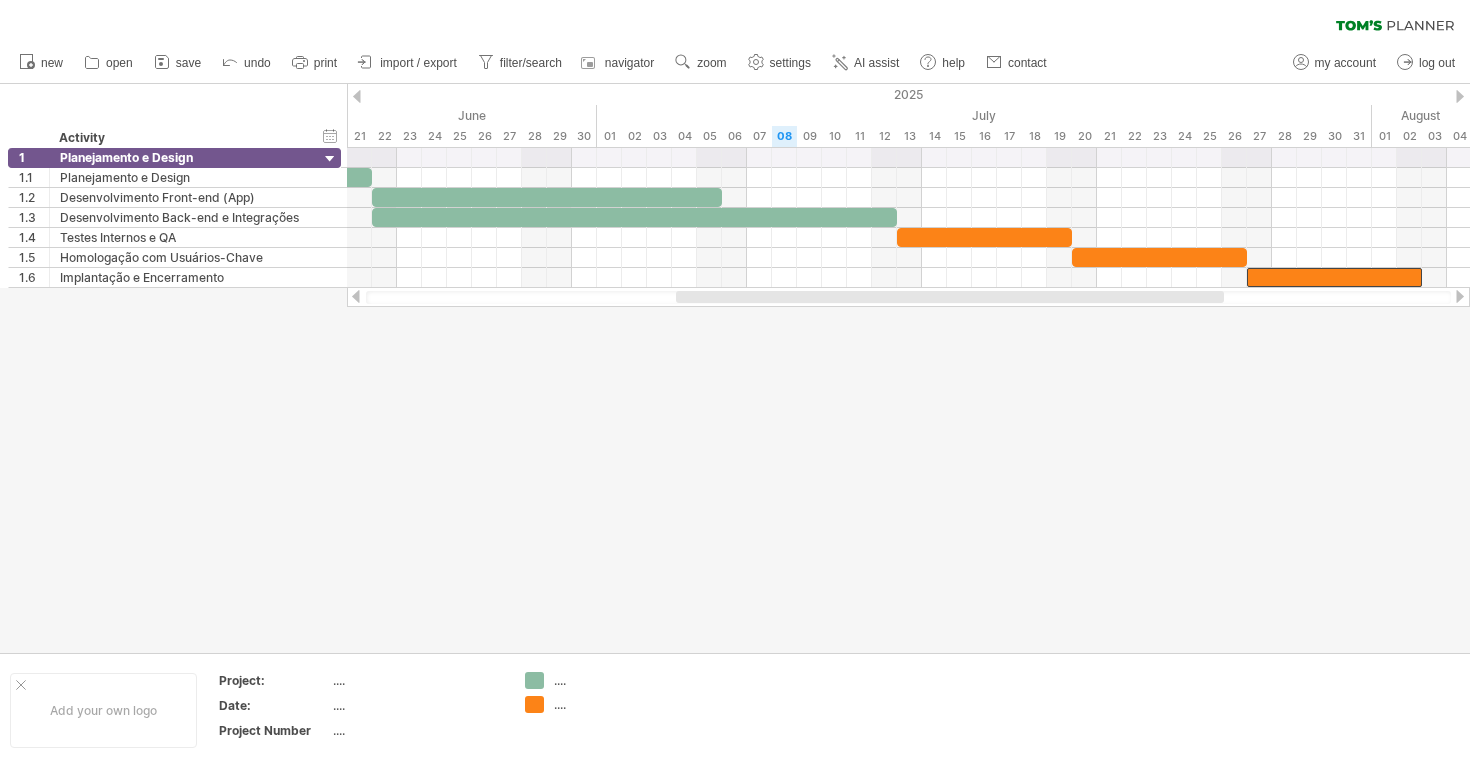 click at bounding box center (735, 368) 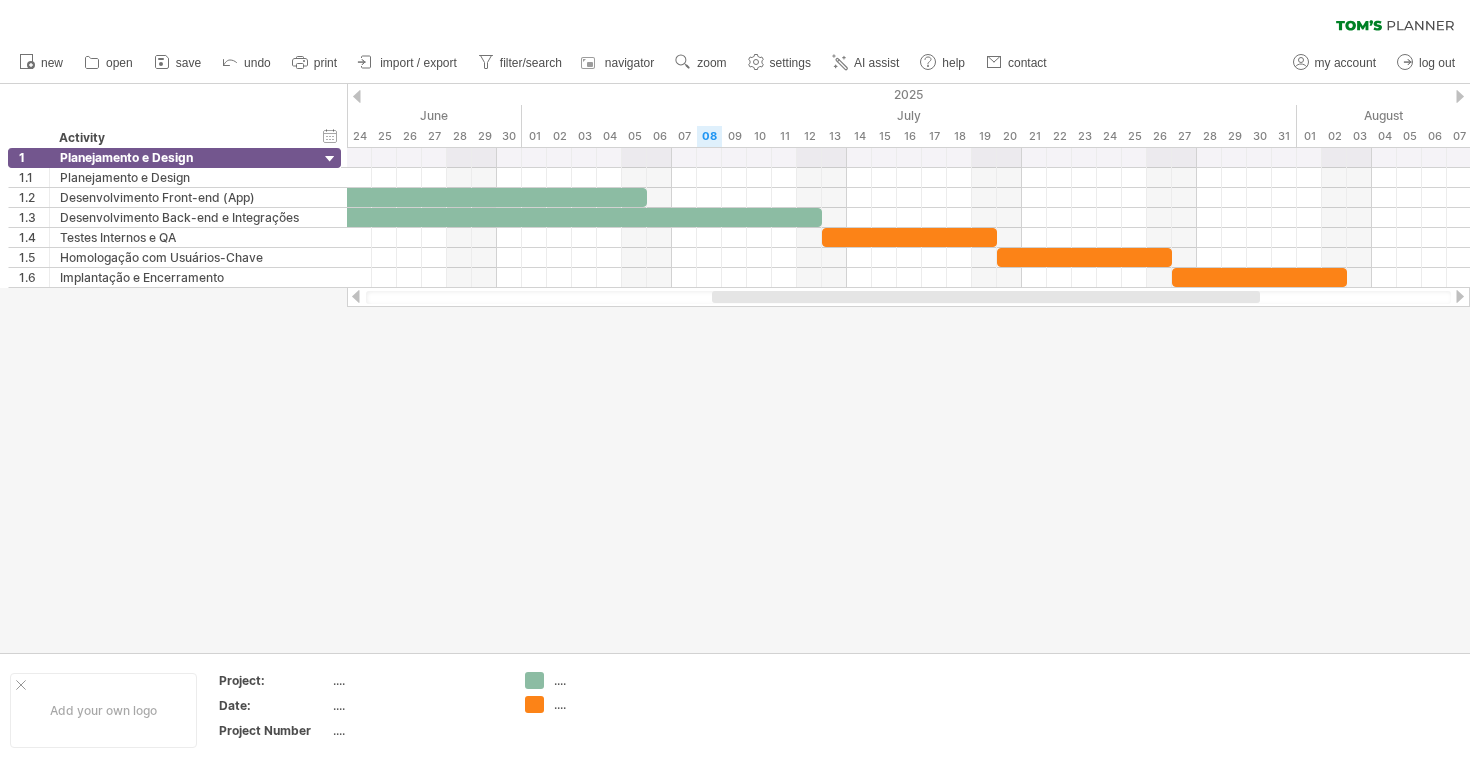 drag, startPoint x: 1105, startPoint y: 294, endPoint x: 1141, endPoint y: 315, distance: 41.677334 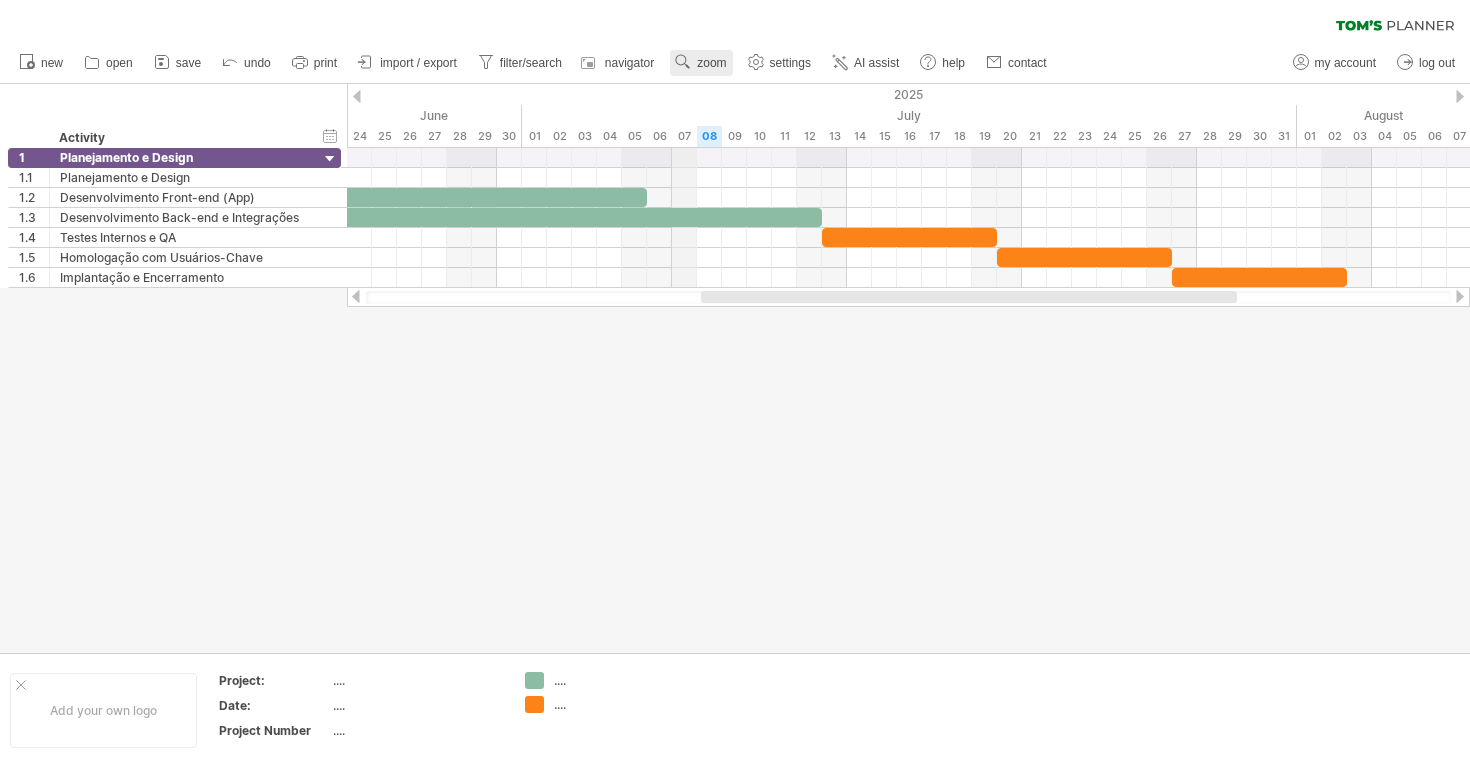 click on "zoom" at bounding box center [701, 63] 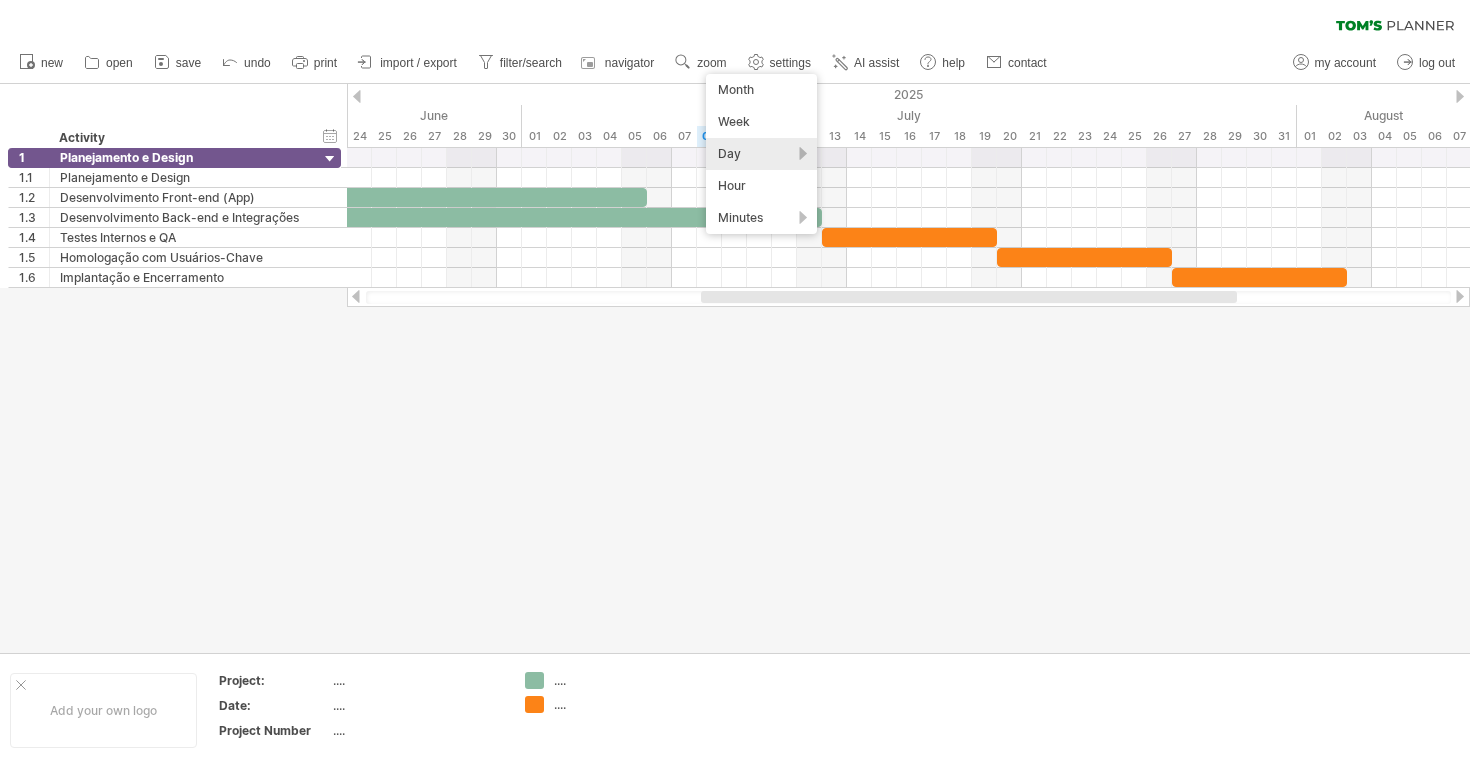 click at bounding box center (735, 368) 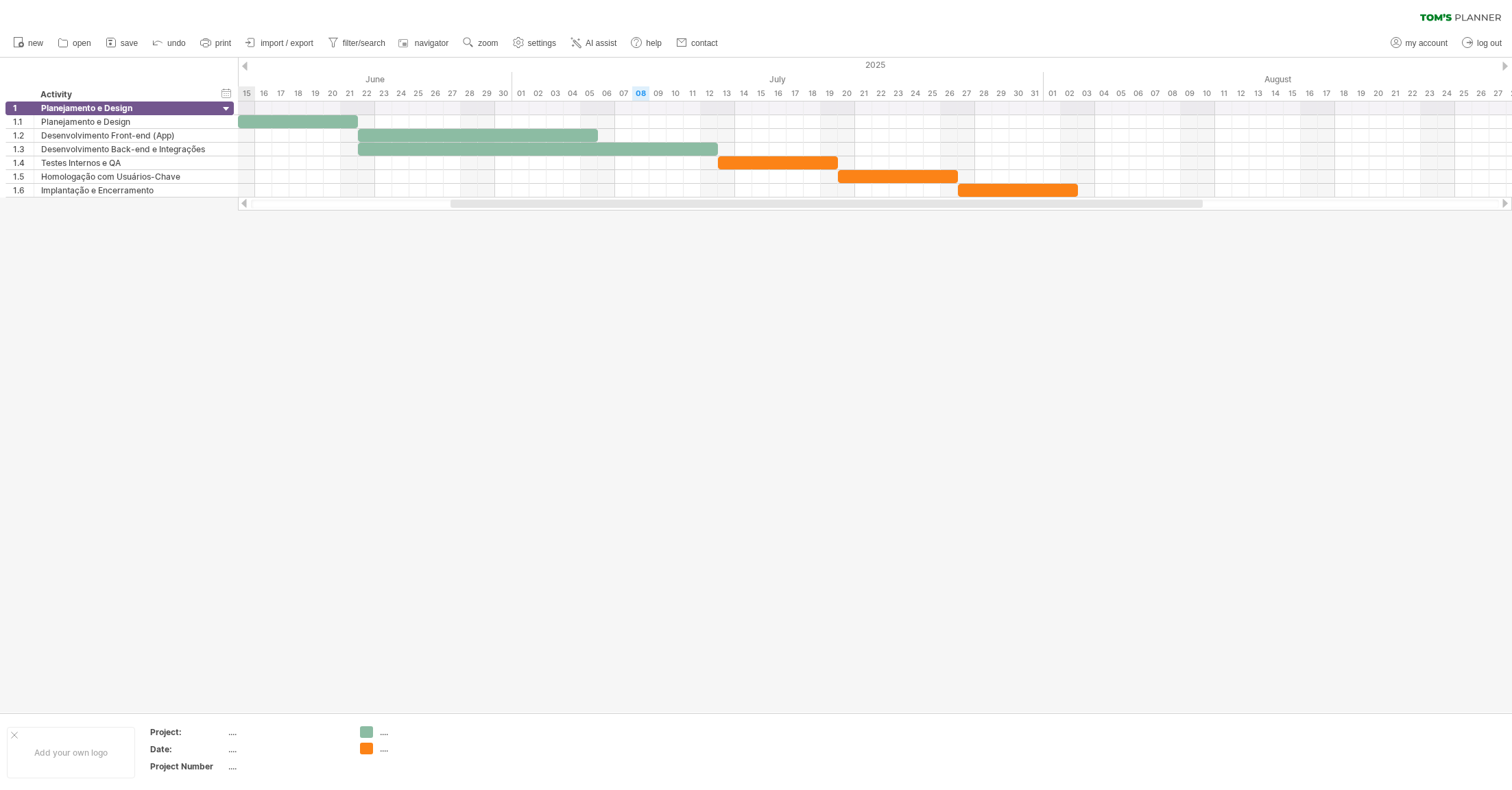 drag, startPoint x: 762, startPoint y: 201, endPoint x: 668, endPoint y: 219, distance: 95.70789 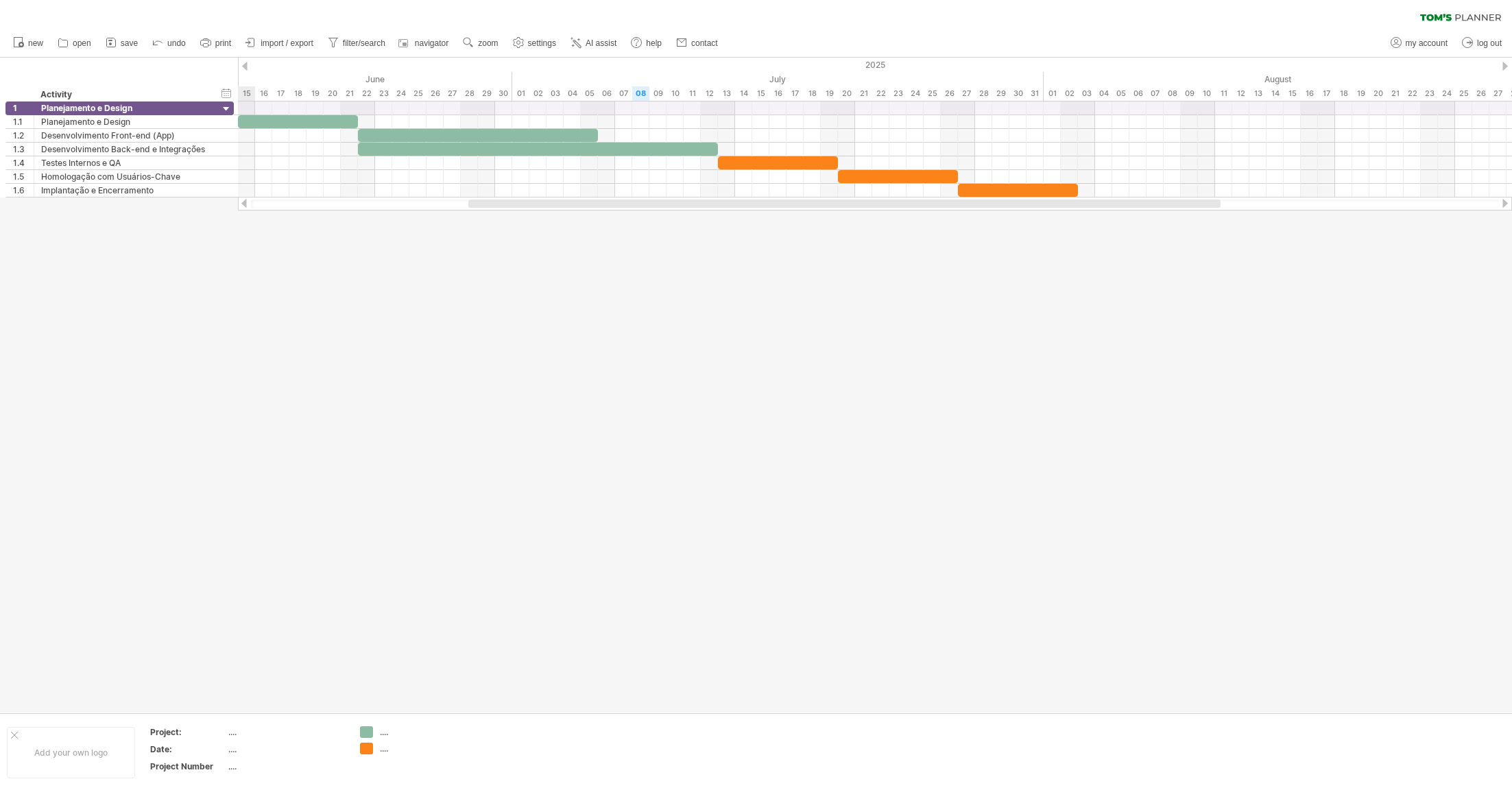 click at bounding box center (756, 385) 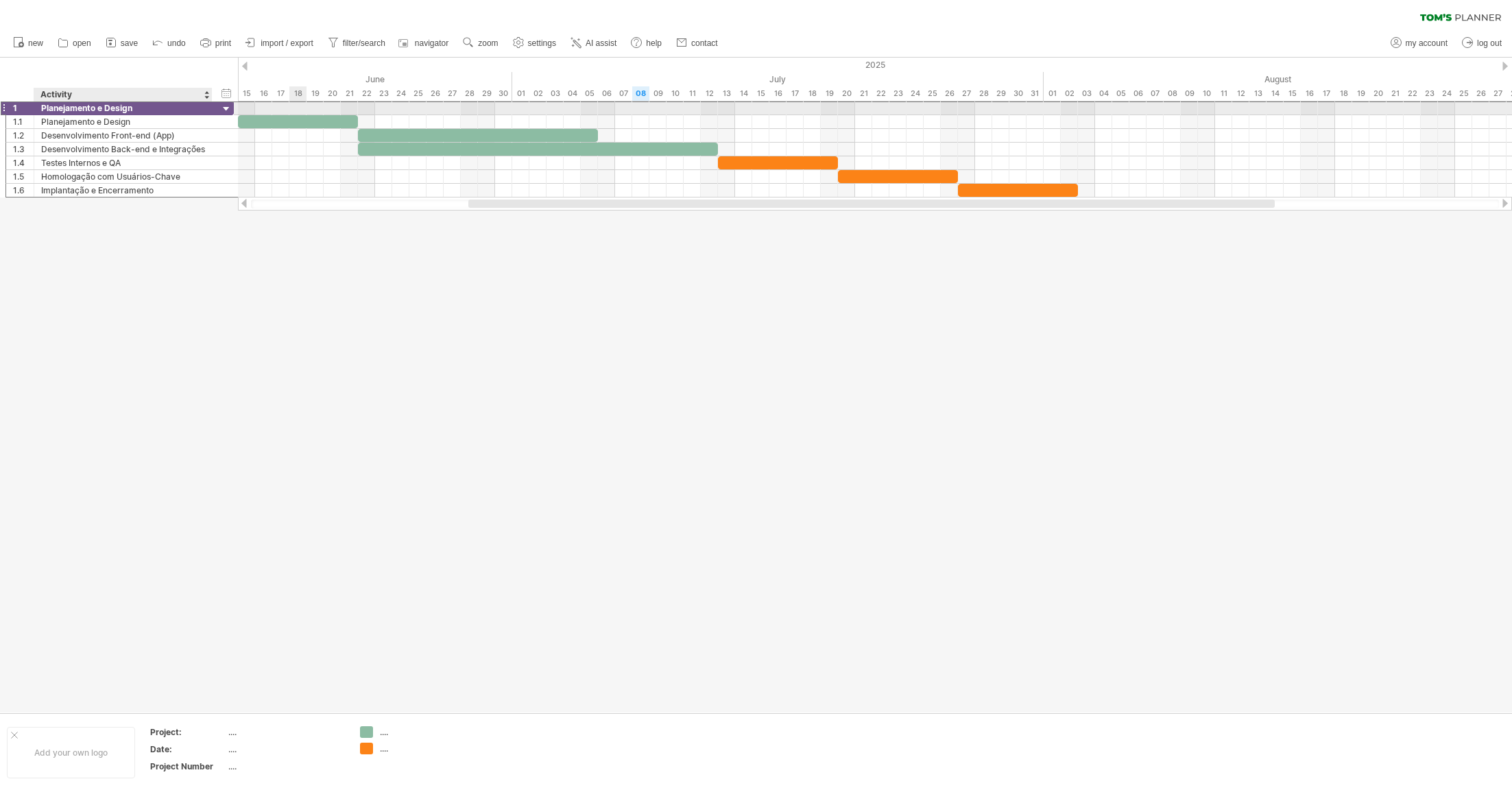 click on "Planejamento e Design" at bounding box center [123, 108] 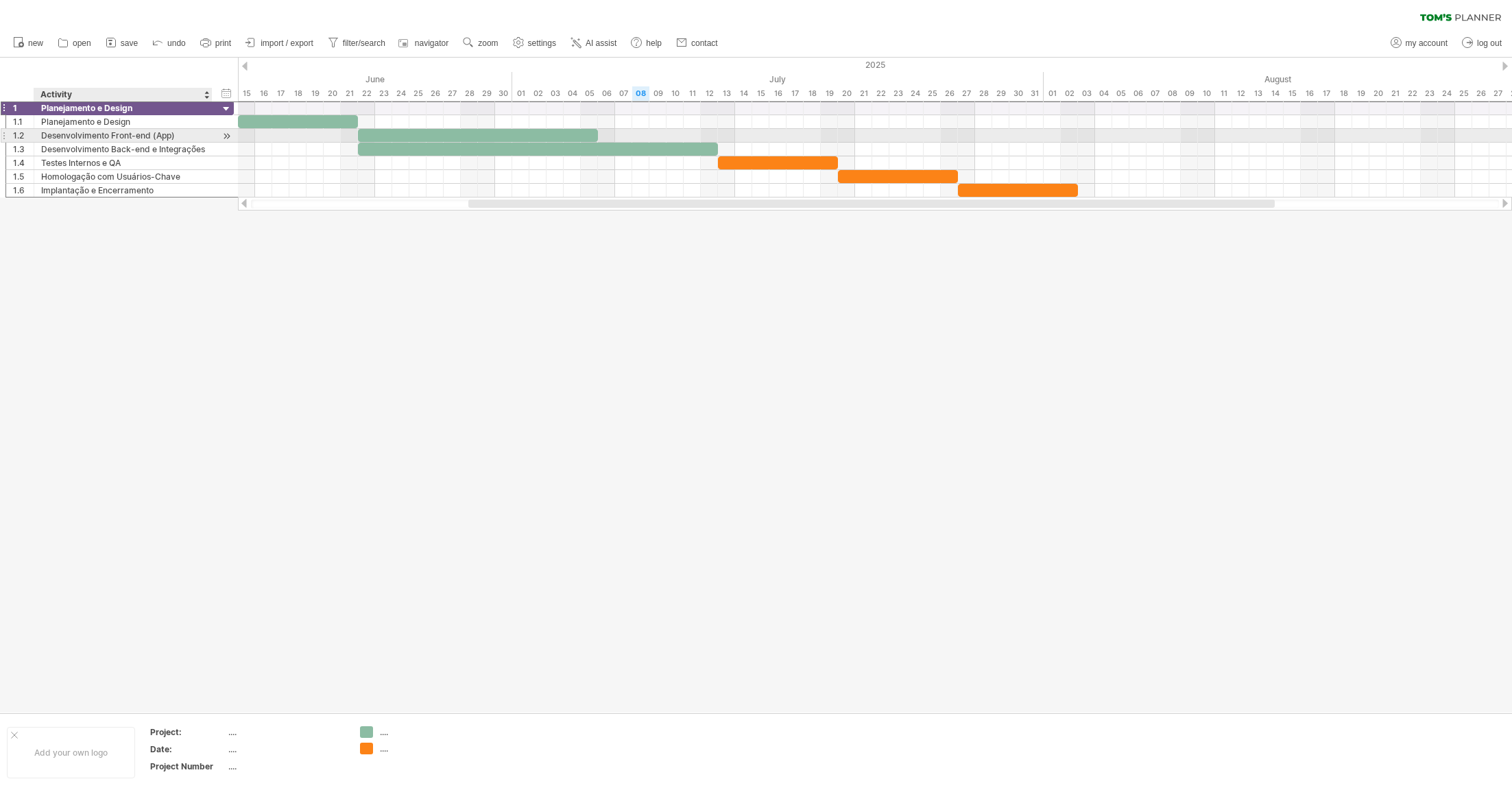 click on "Desenvolvimento Front-end (App)" at bounding box center [123, 135] 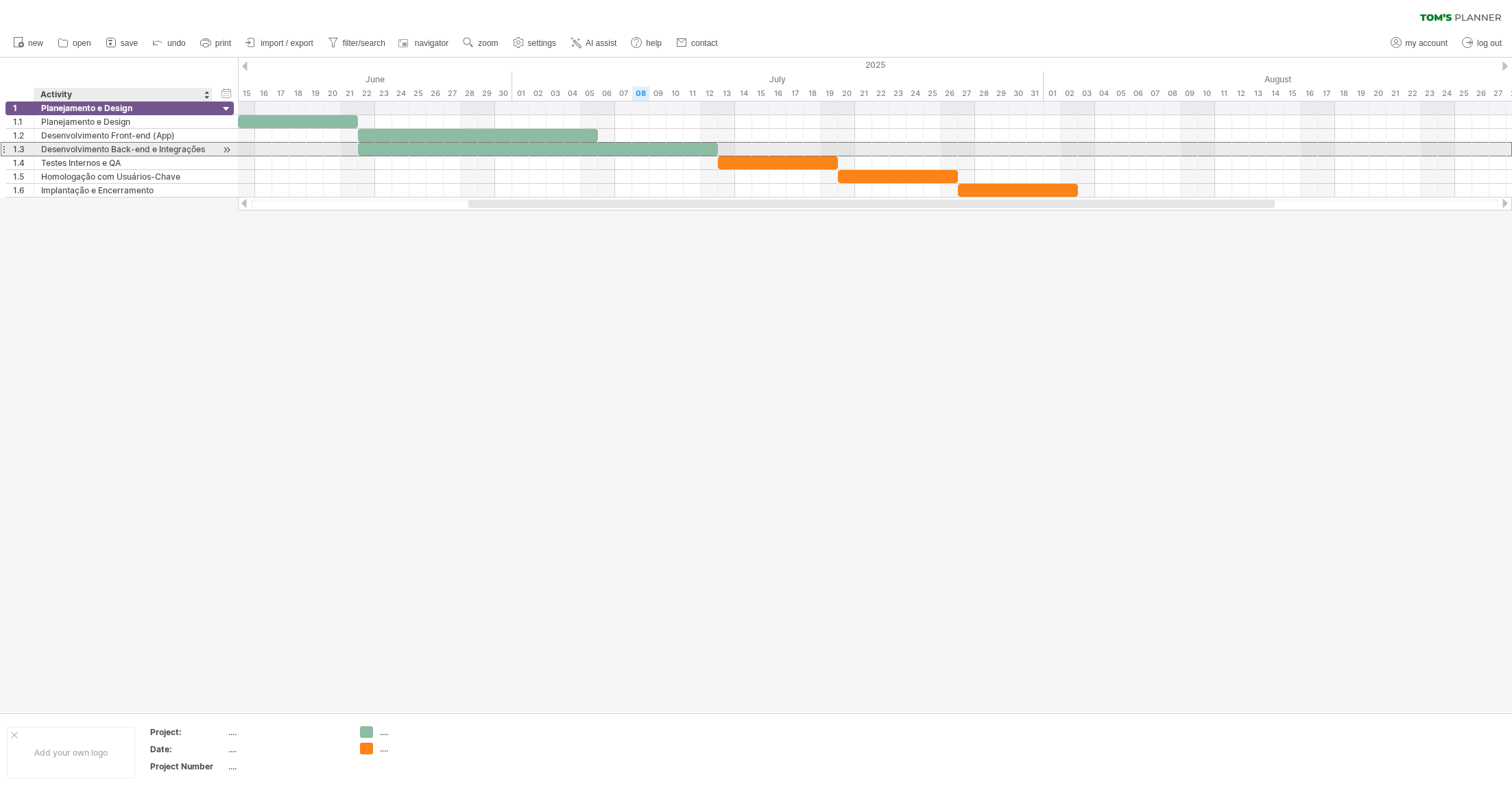 click on "Desenvolvimento Back-end e Integrações" at bounding box center [123, 149] 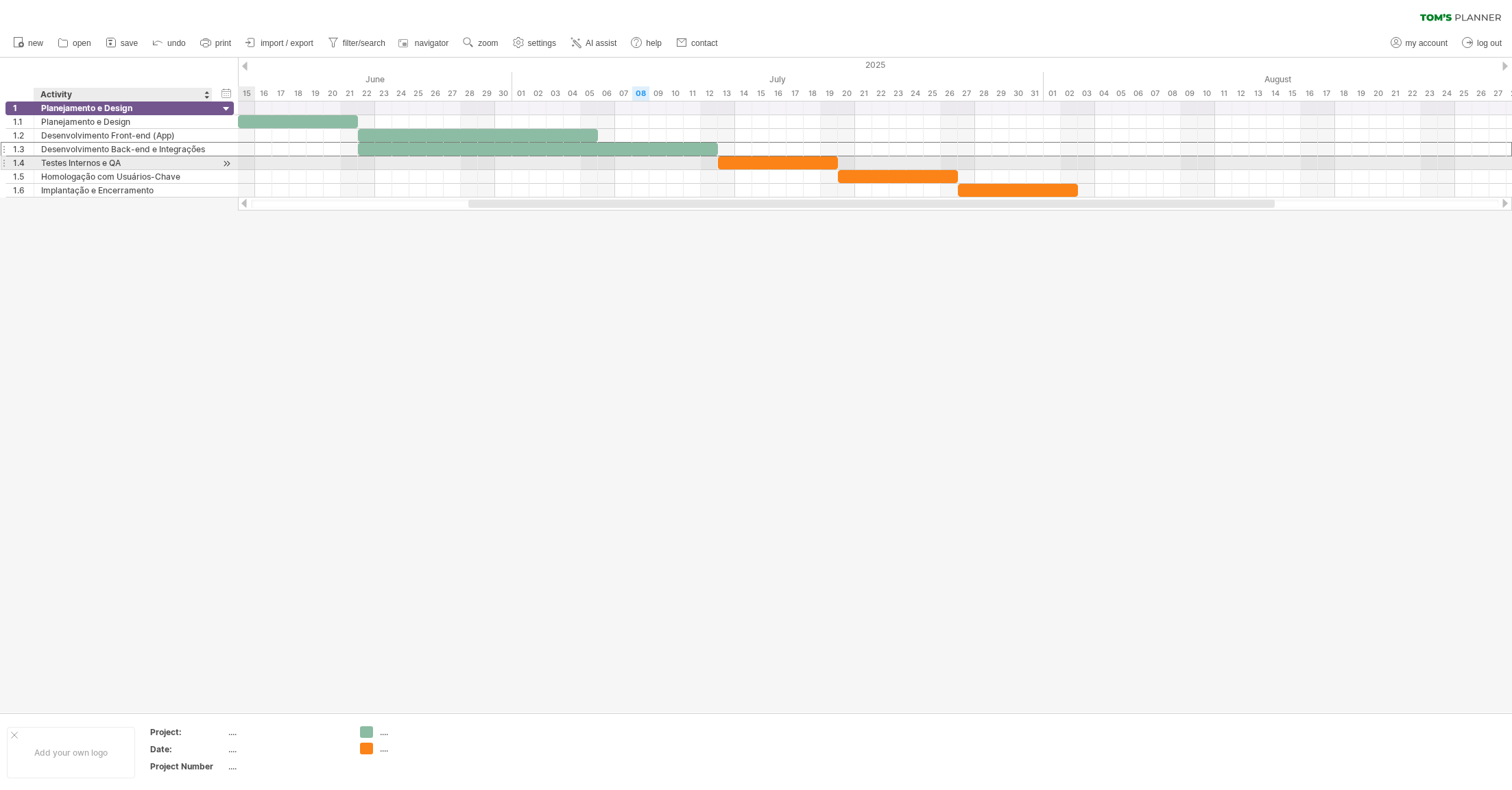 click on "**********" at bounding box center (119, 163) 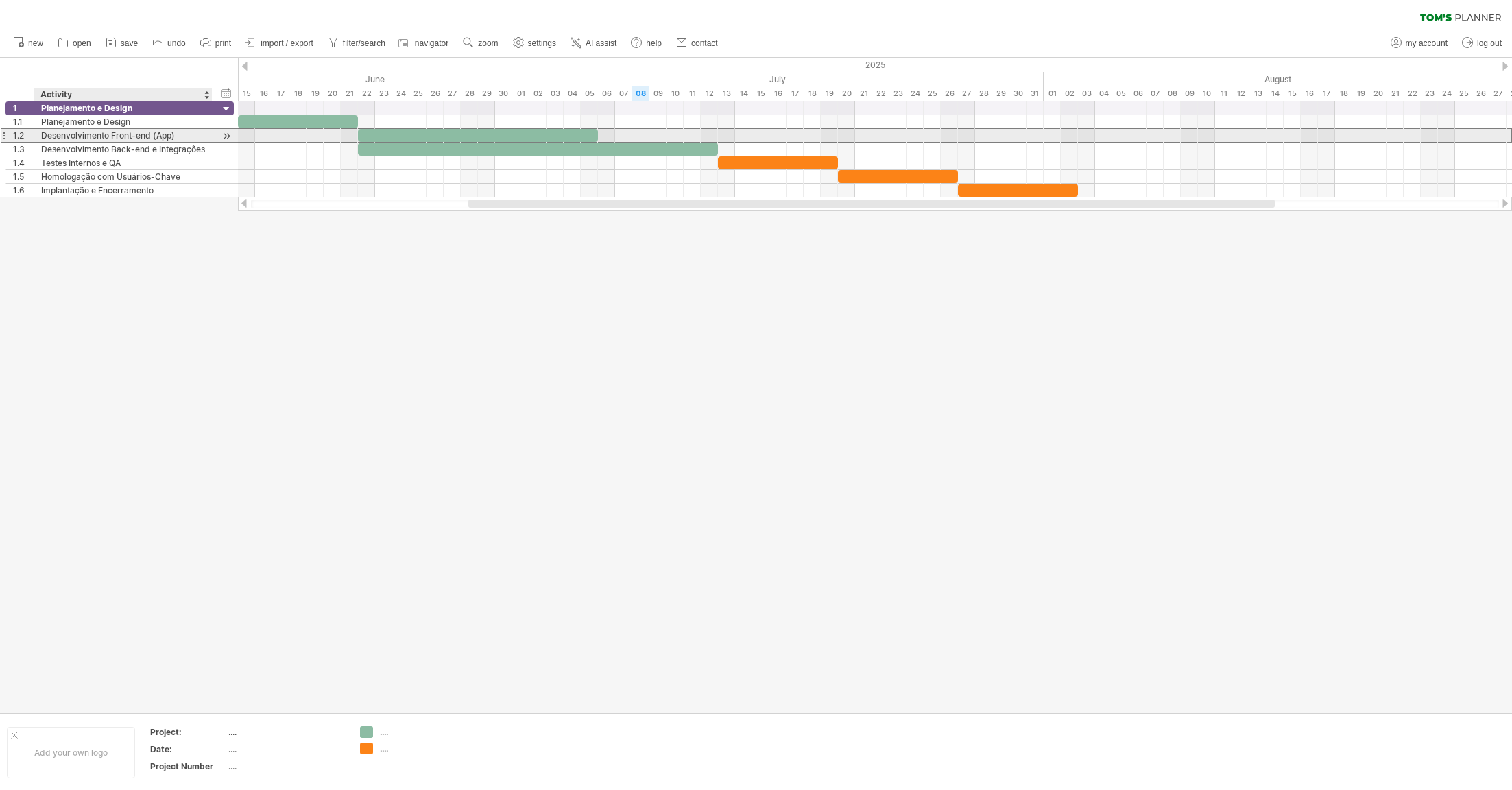 click on "Desenvolvimento Front-end (App)" at bounding box center (123, 135) 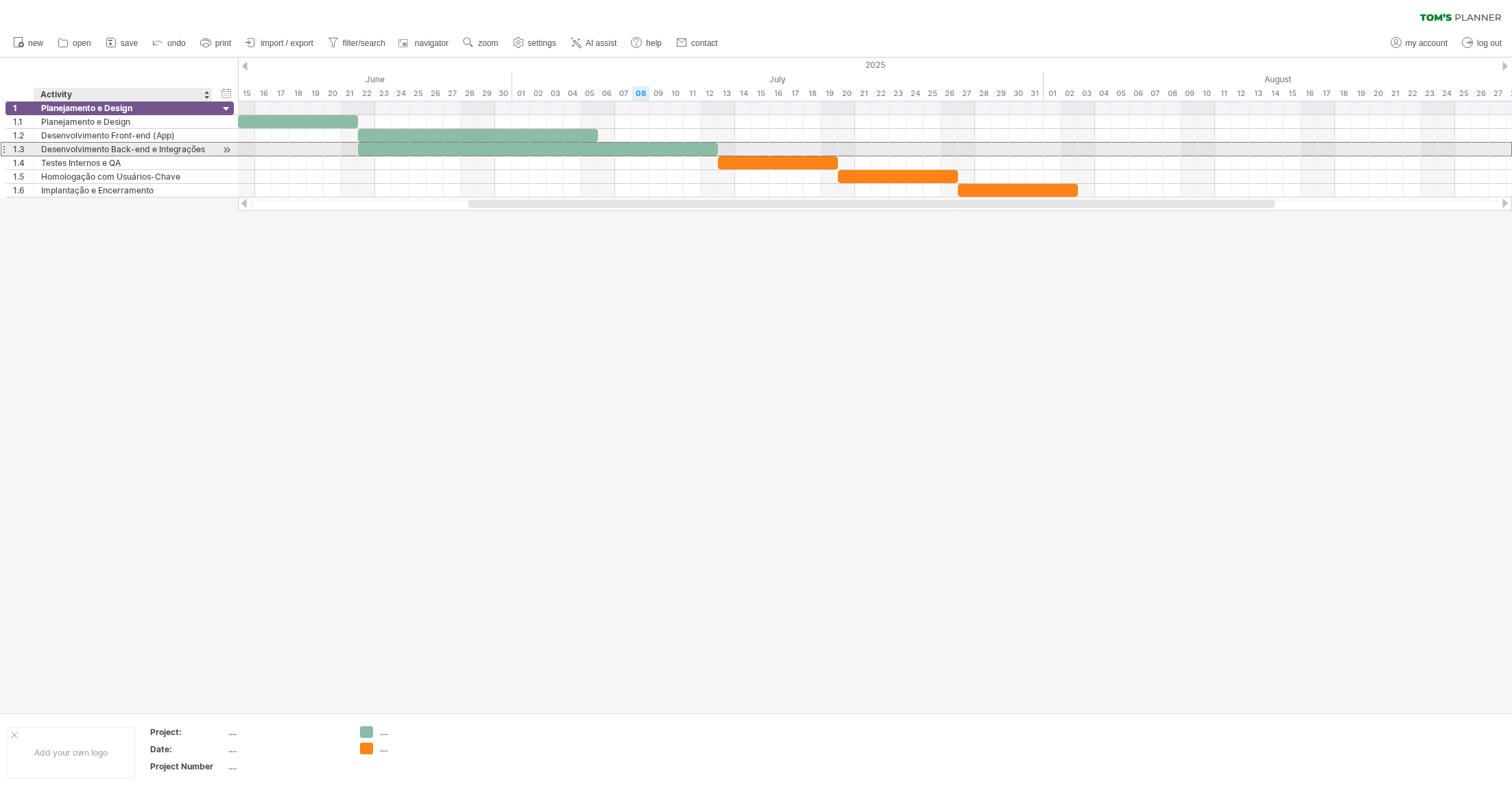 click on "Desenvolvimento Back-end e Integrações" at bounding box center [123, 149] 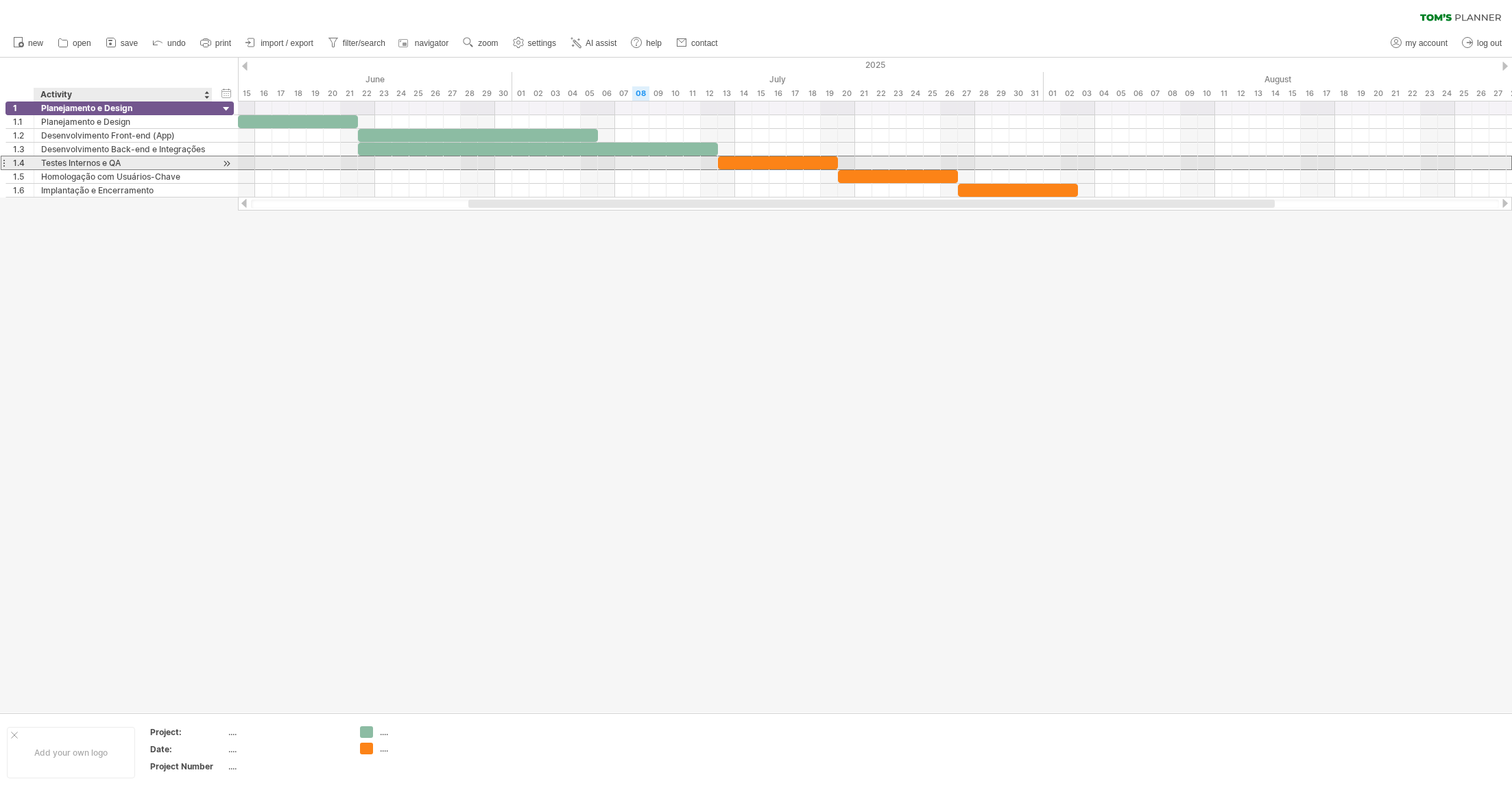 click on "Testes Internos e QA" at bounding box center (123, 163) 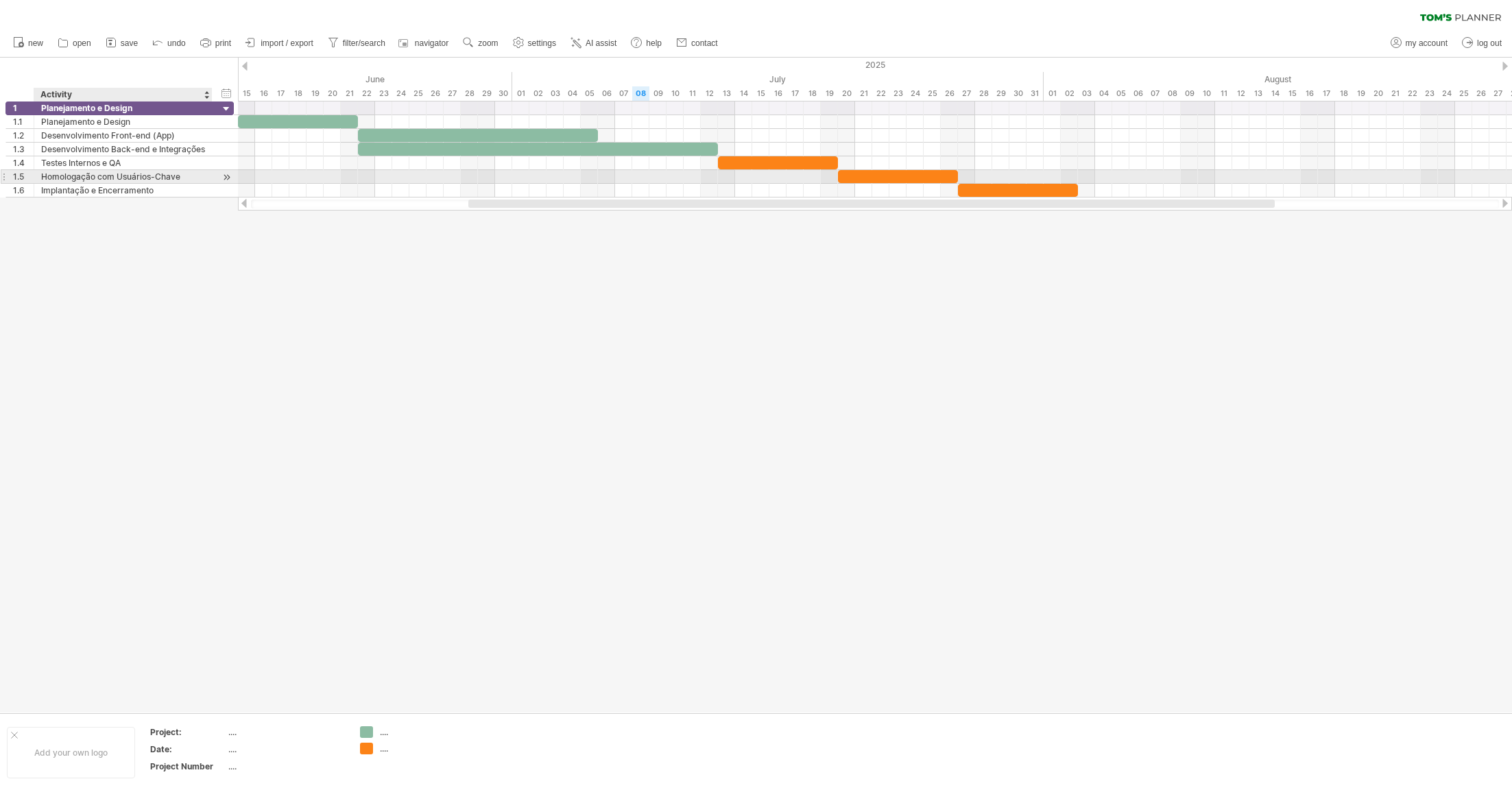 click on "Homologação com Usuários-Chave" at bounding box center [123, 176] 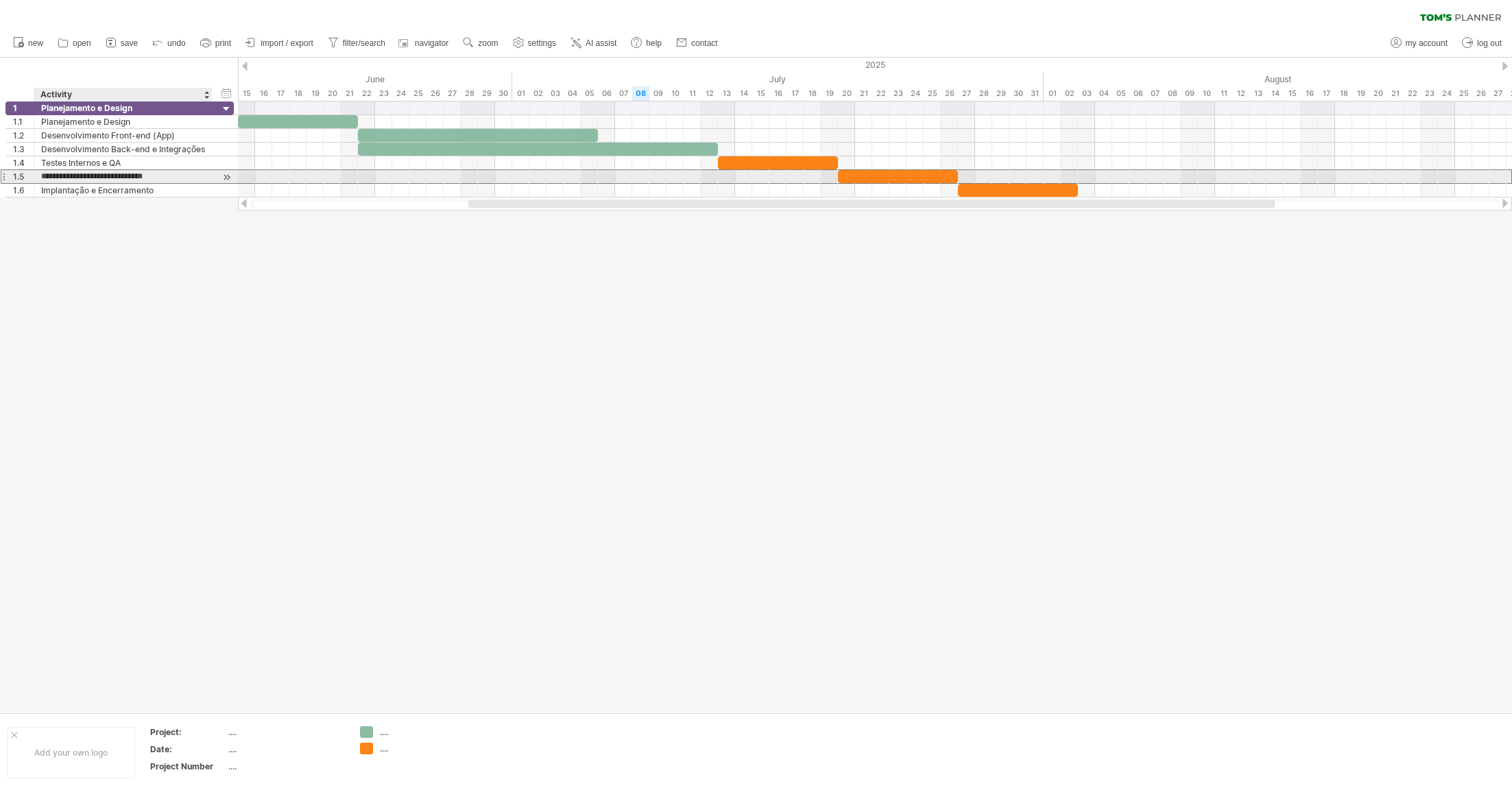 click on "**********" at bounding box center (123, 176) 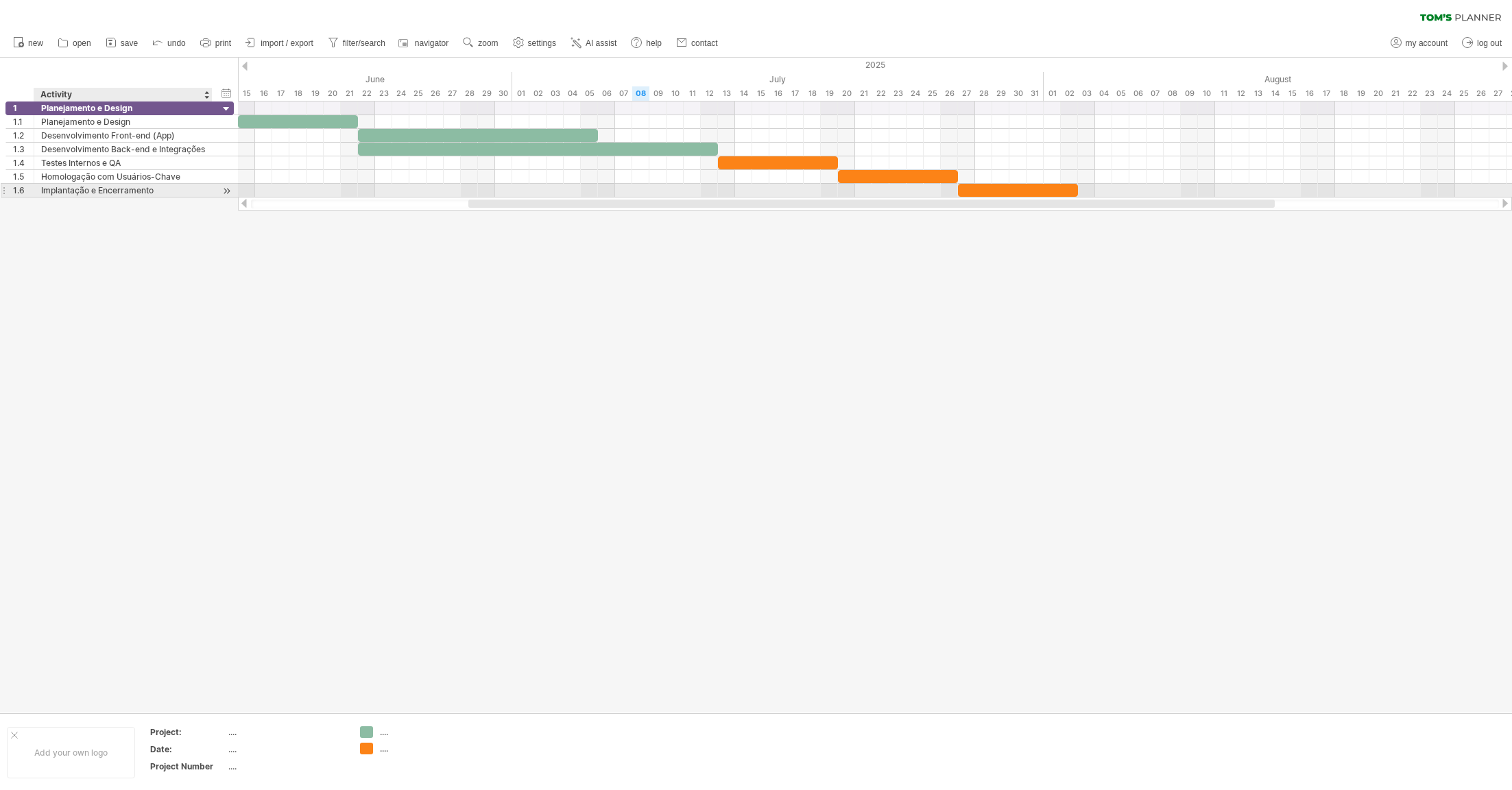 click on "Implantação e Encerramento" at bounding box center [123, 190] 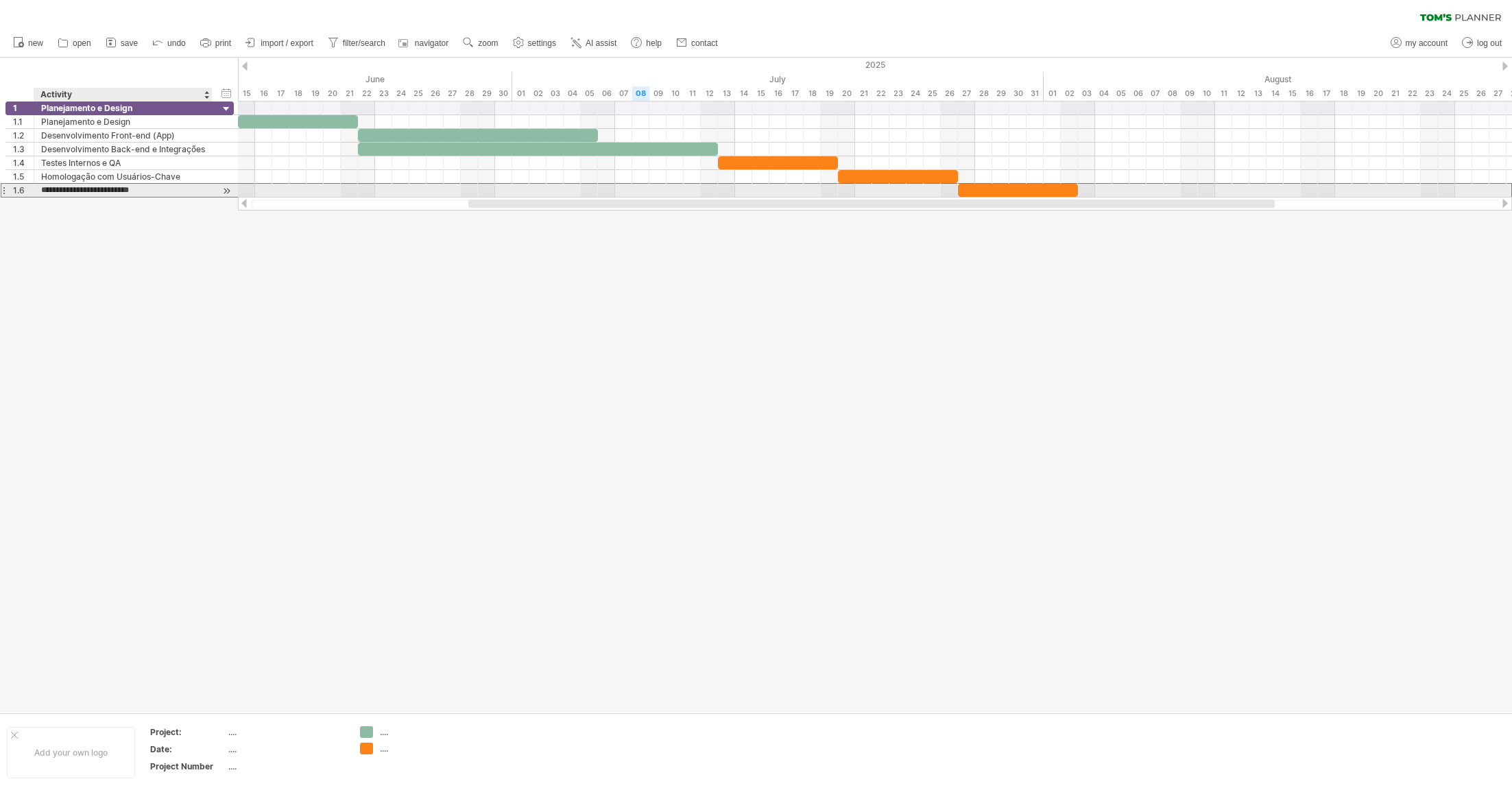 click on "**********" at bounding box center [123, 190] 